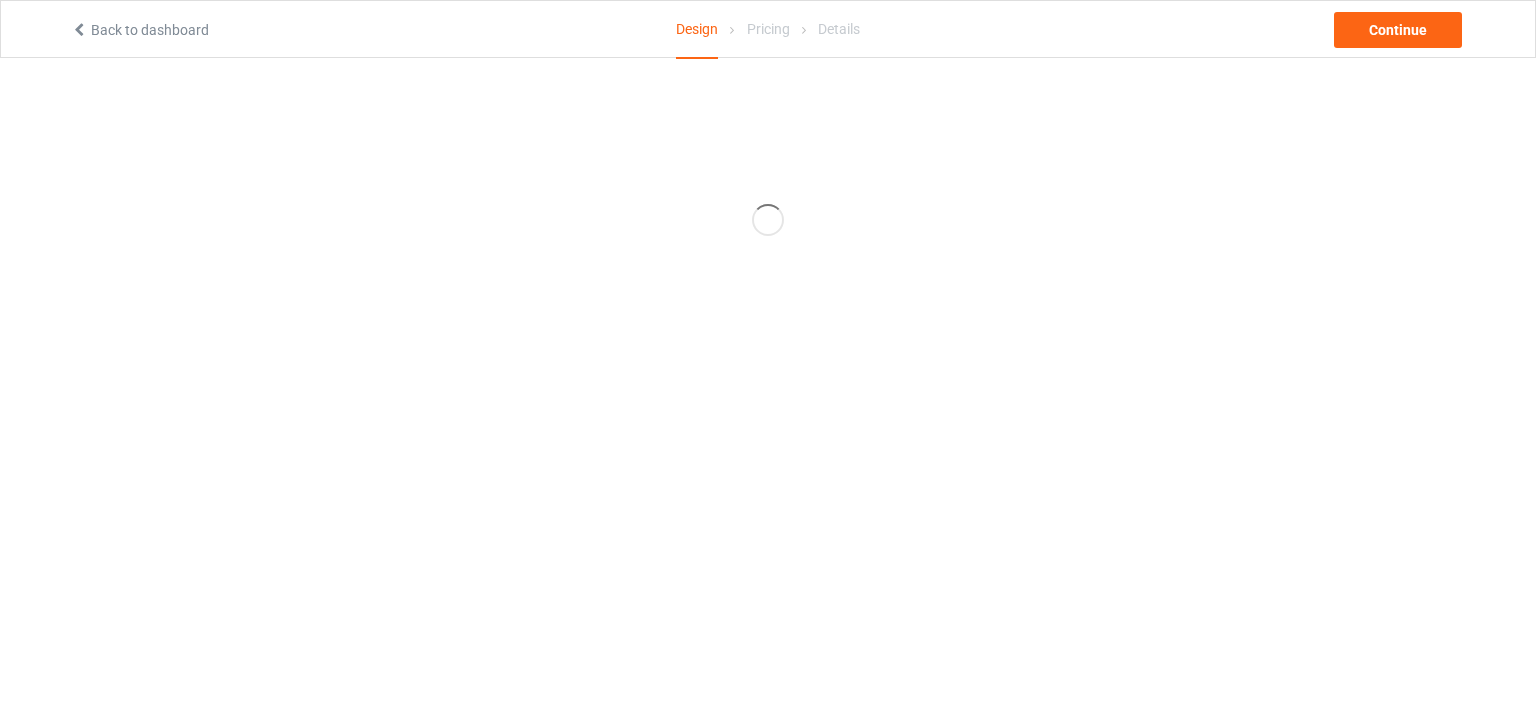 scroll, scrollTop: 0, scrollLeft: 0, axis: both 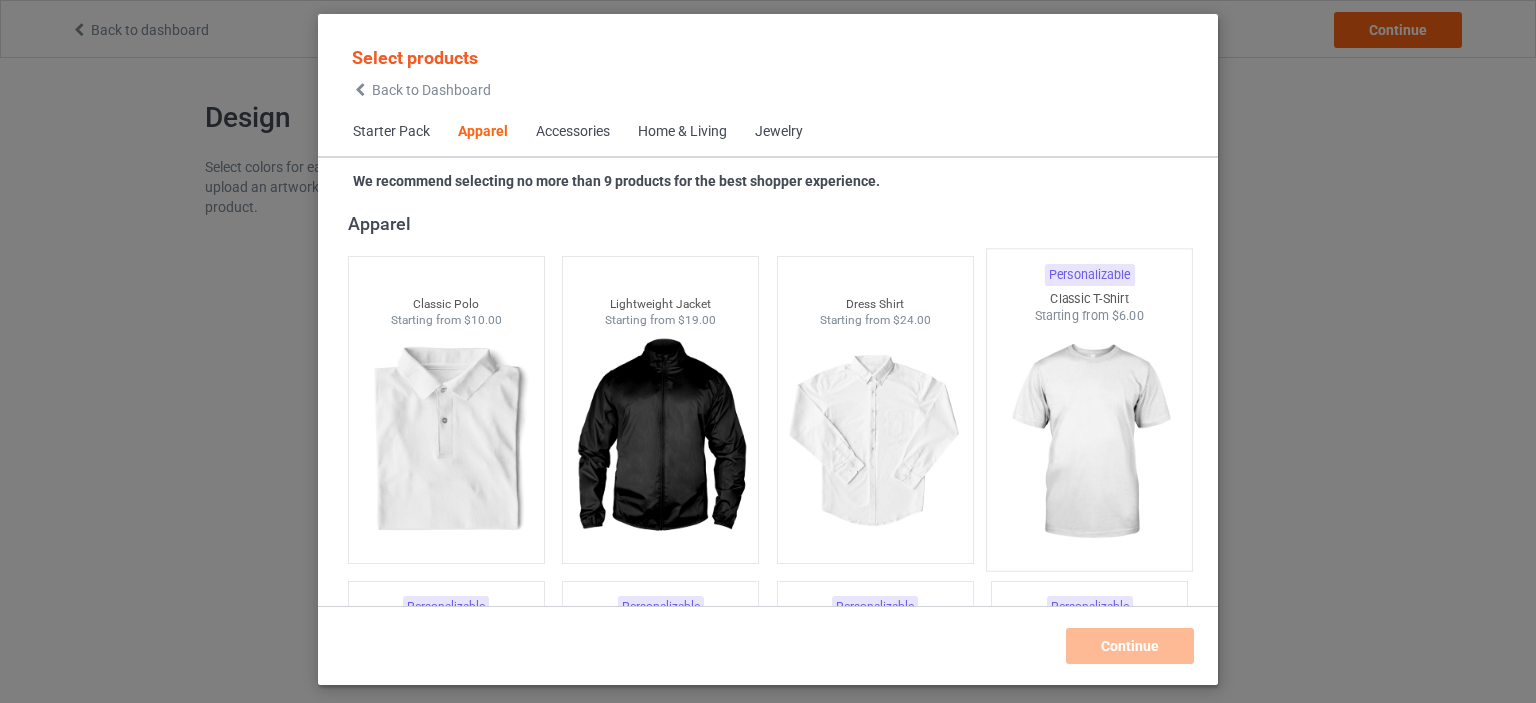 click at bounding box center (446, 441) 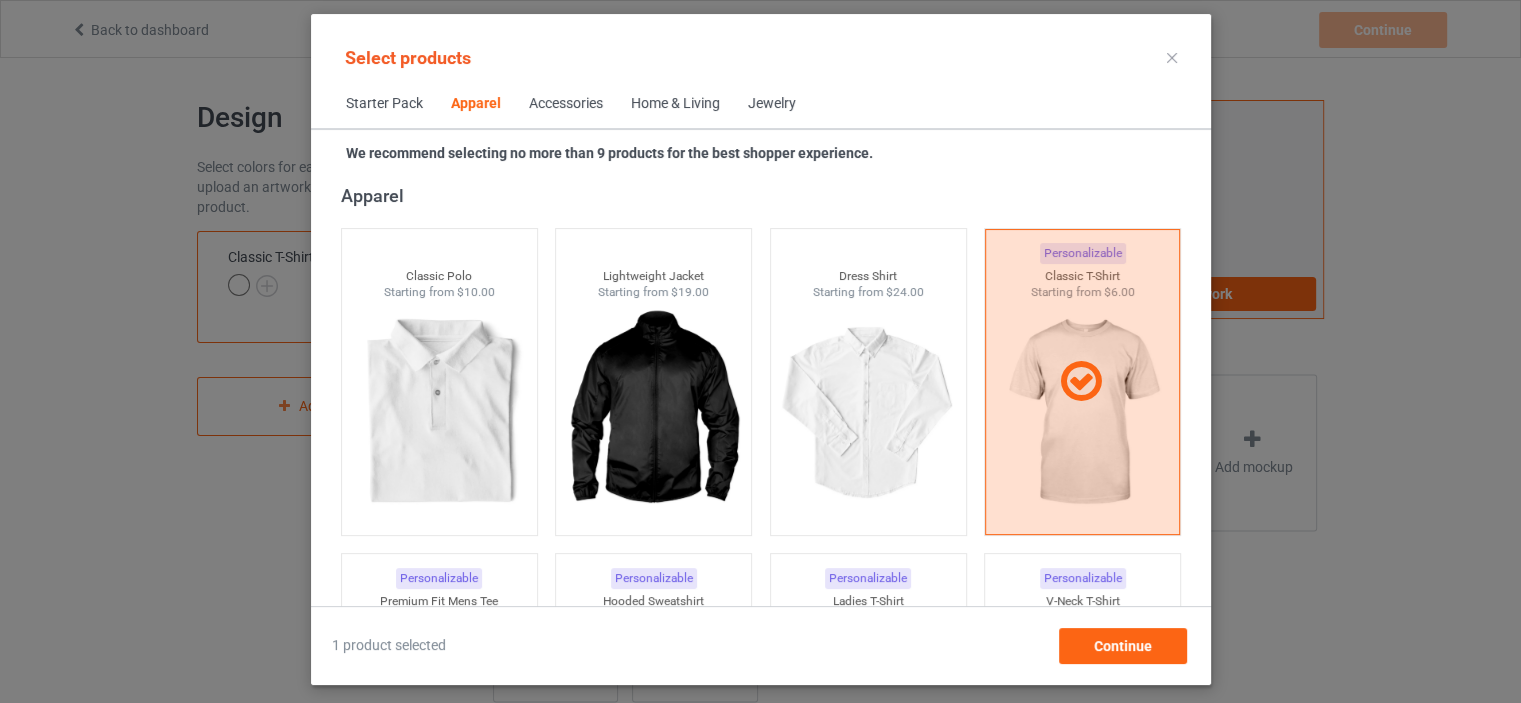 scroll, scrollTop: 944, scrollLeft: 0, axis: vertical 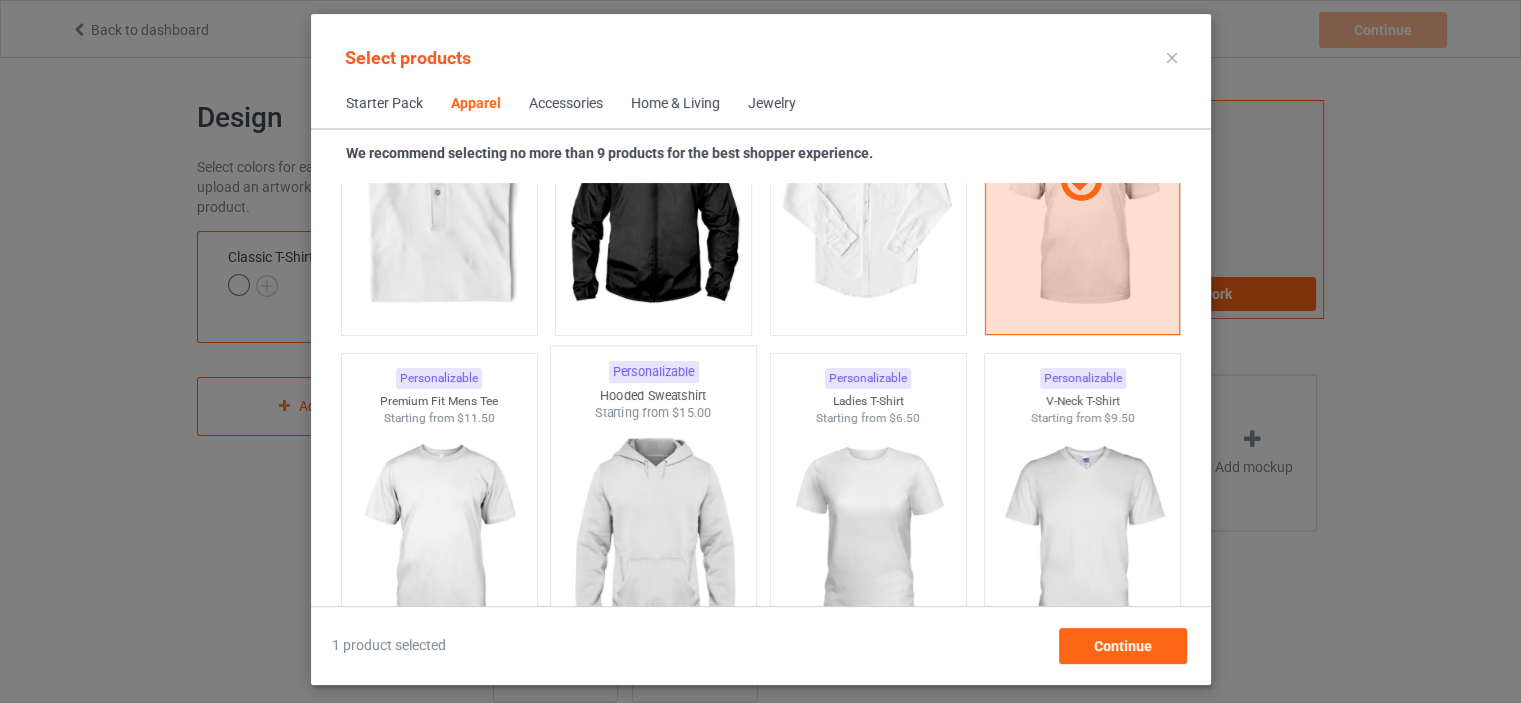 click at bounding box center [438, 213] 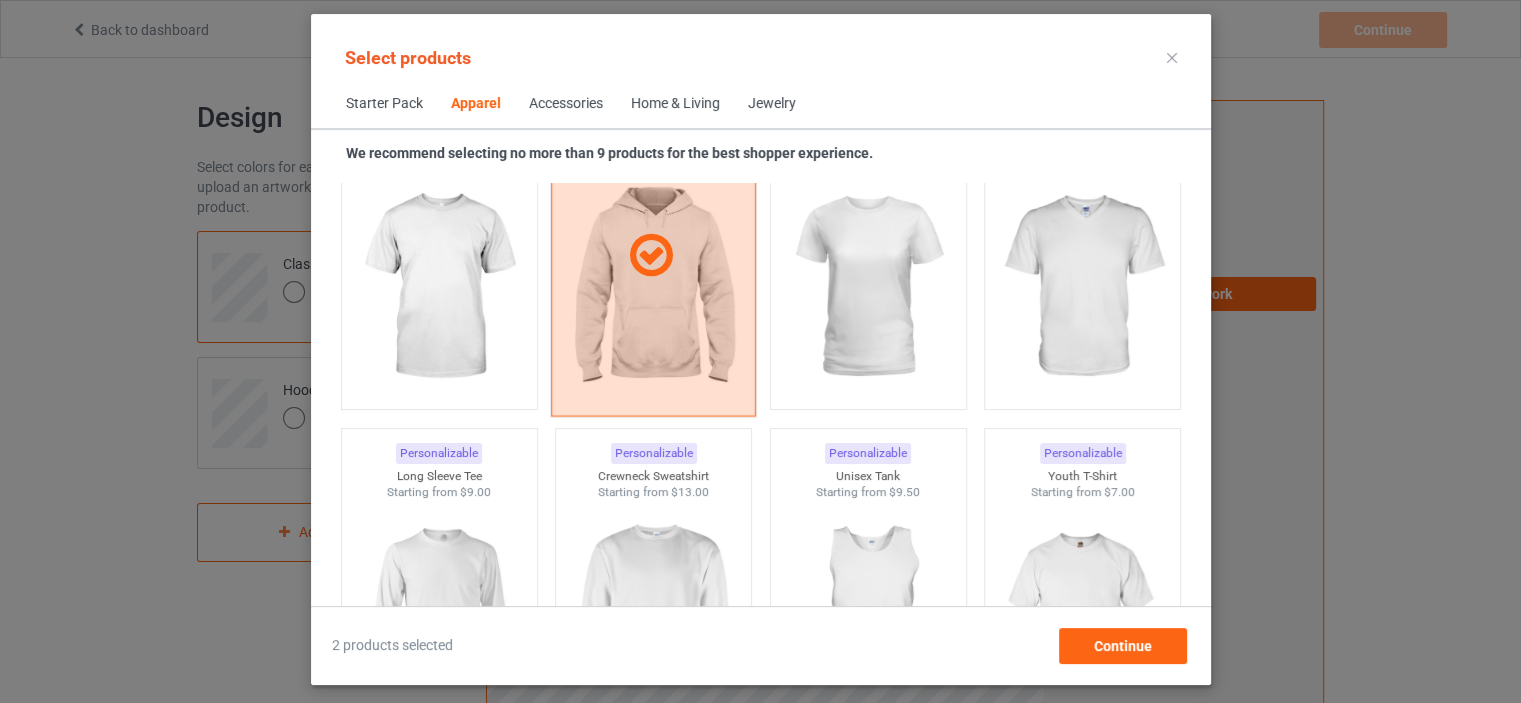 scroll, scrollTop: 1244, scrollLeft: 0, axis: vertical 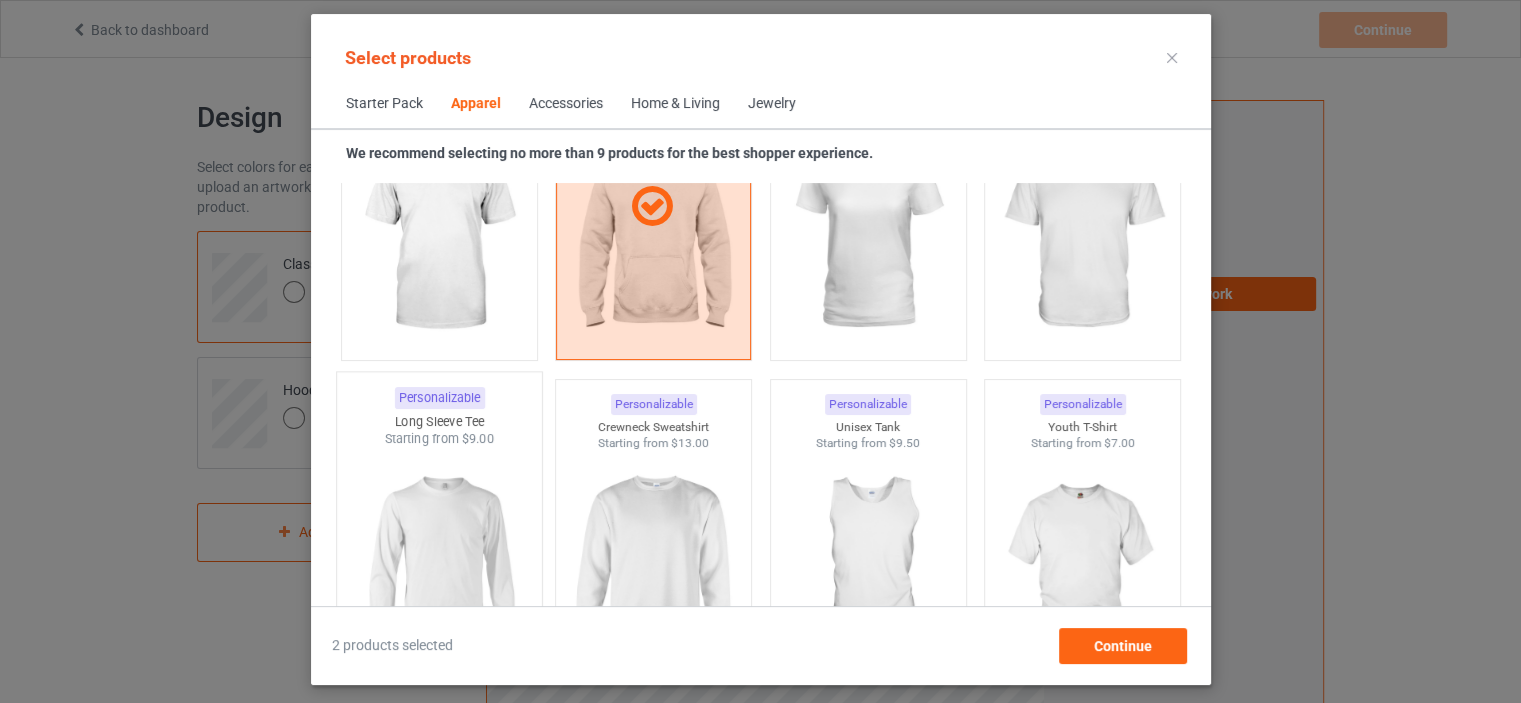 click at bounding box center (438, -87) 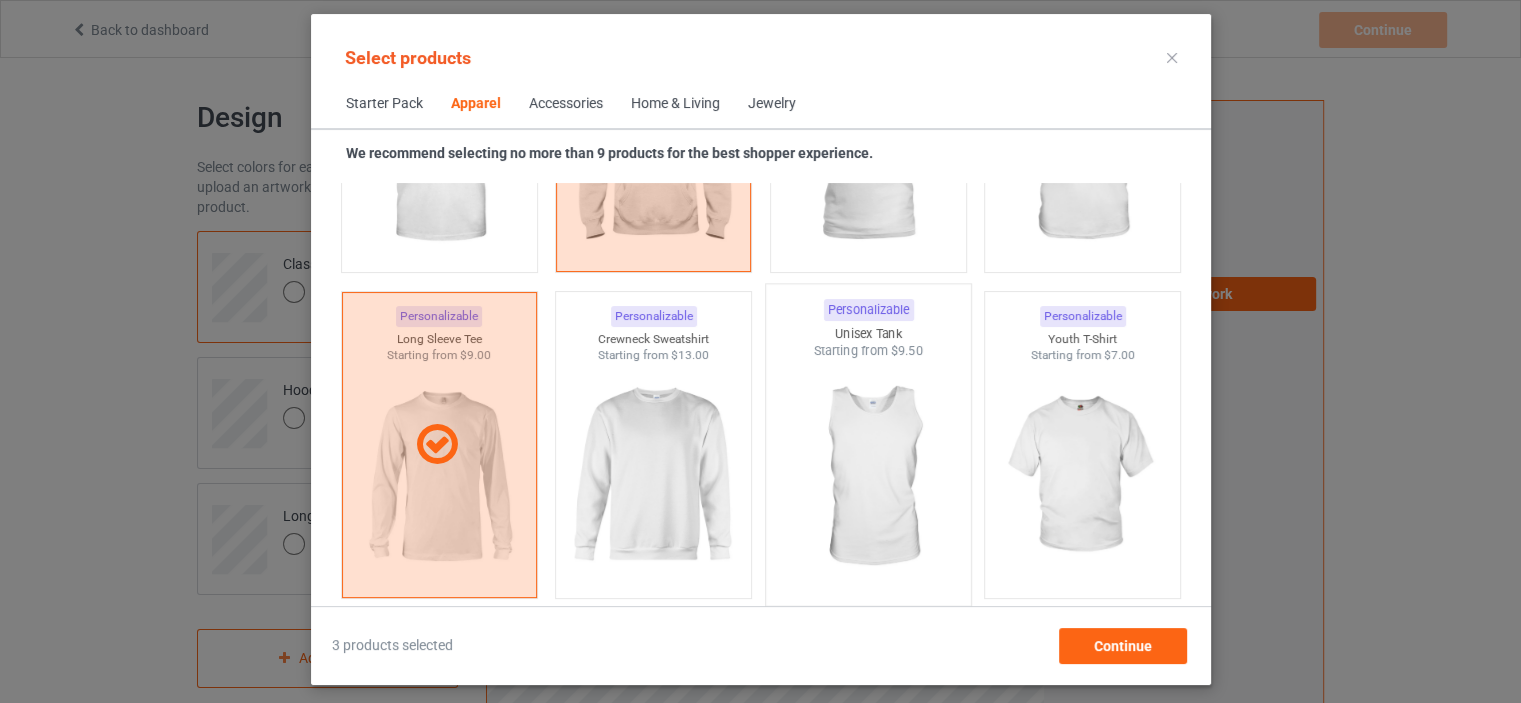 scroll, scrollTop: 1444, scrollLeft: 0, axis: vertical 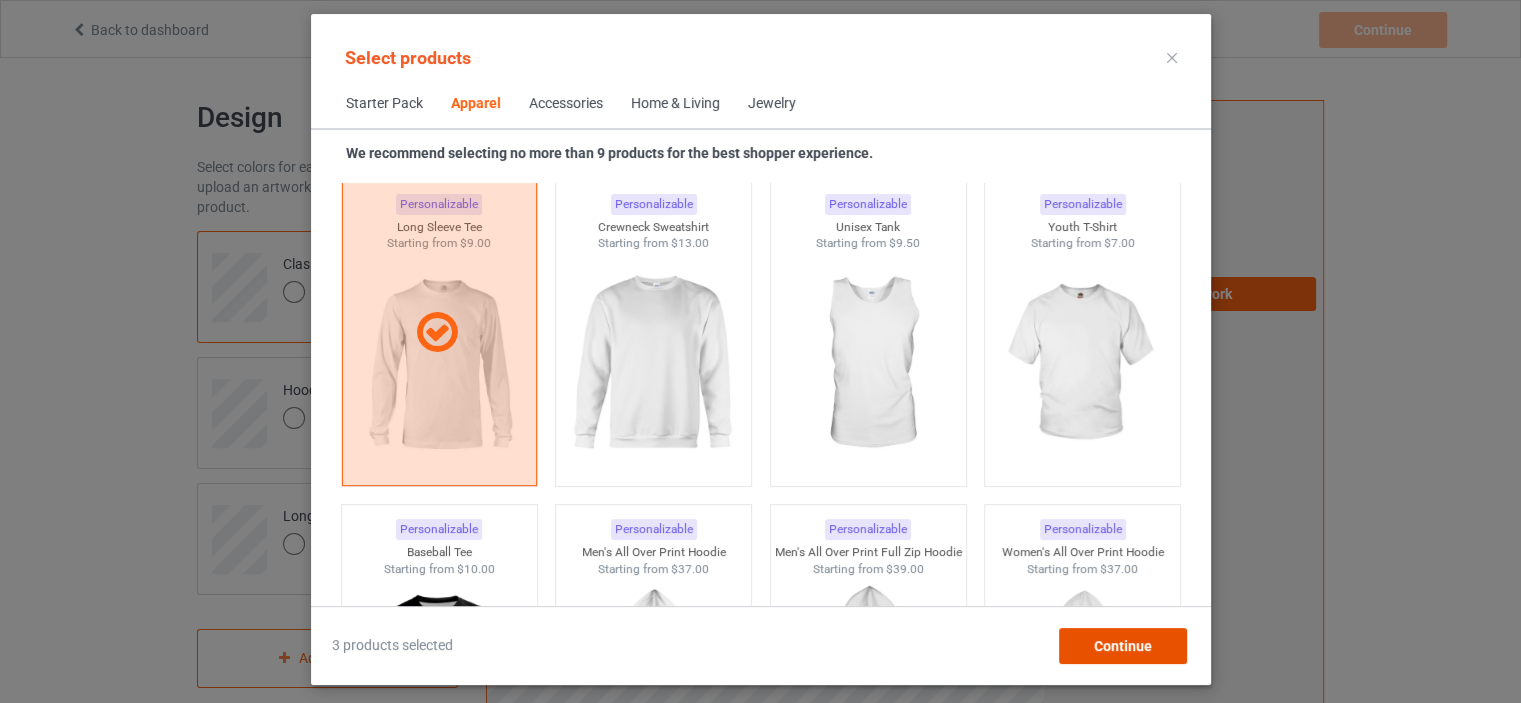 click on "Continue" at bounding box center [1122, 646] 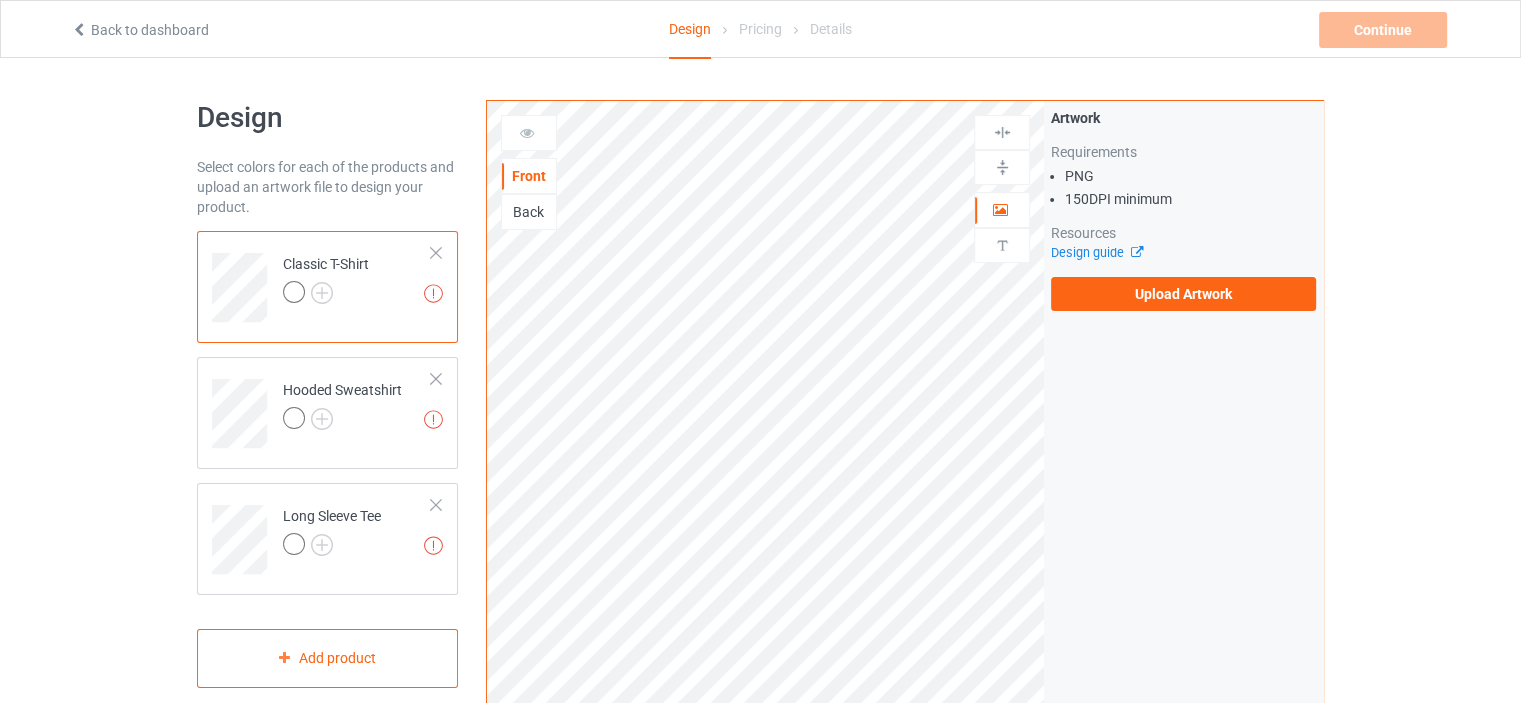 click on "Upload Artwork" at bounding box center [1183, 294] 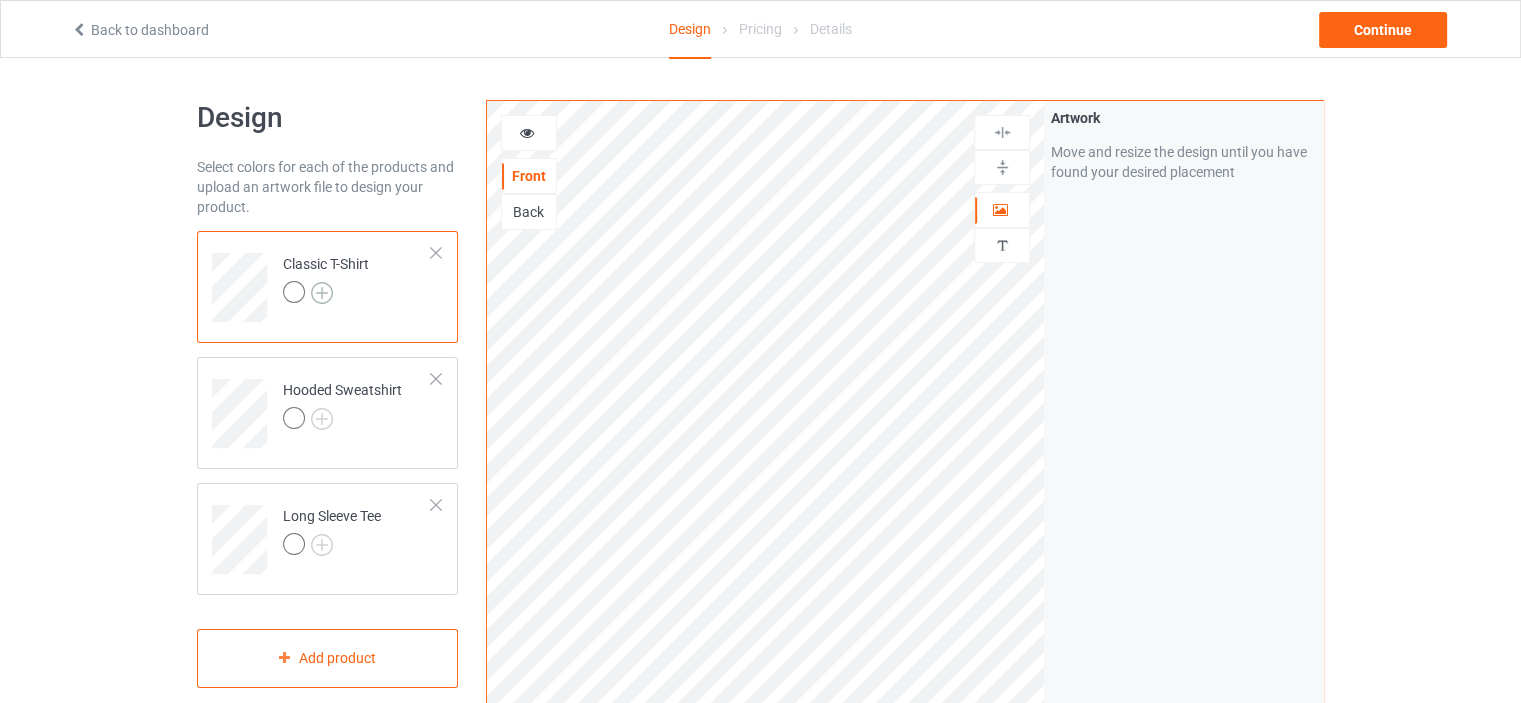 click at bounding box center (322, 293) 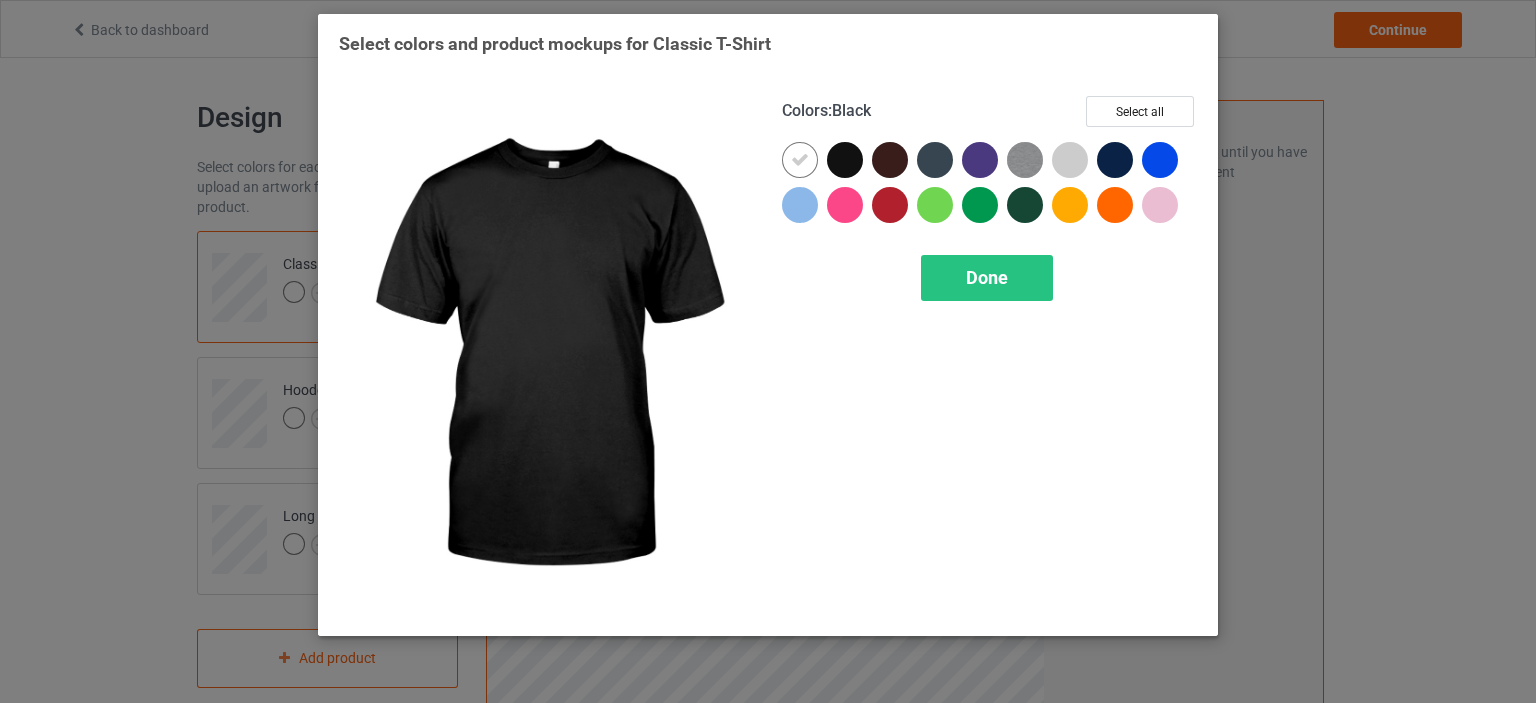 click at bounding box center [800, 160] 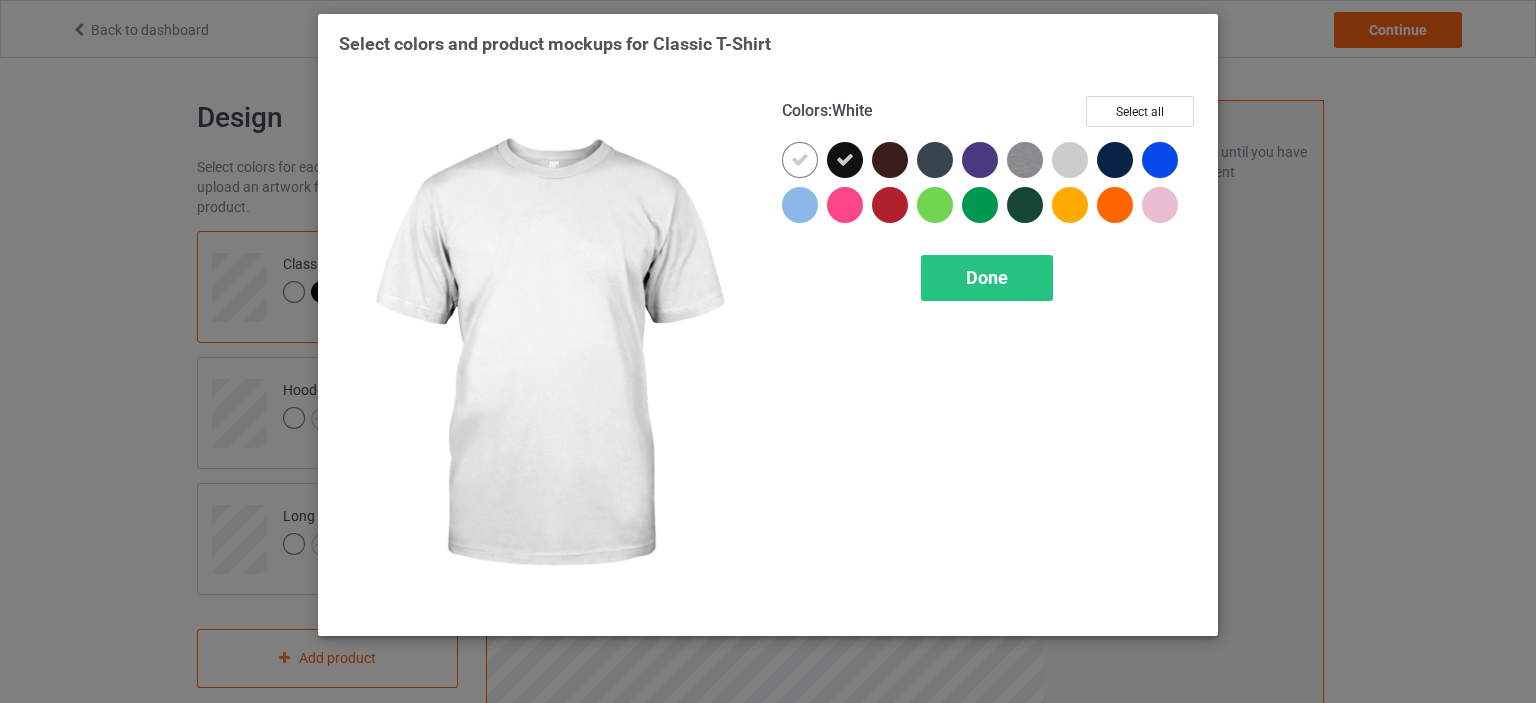 click at bounding box center (800, 160) 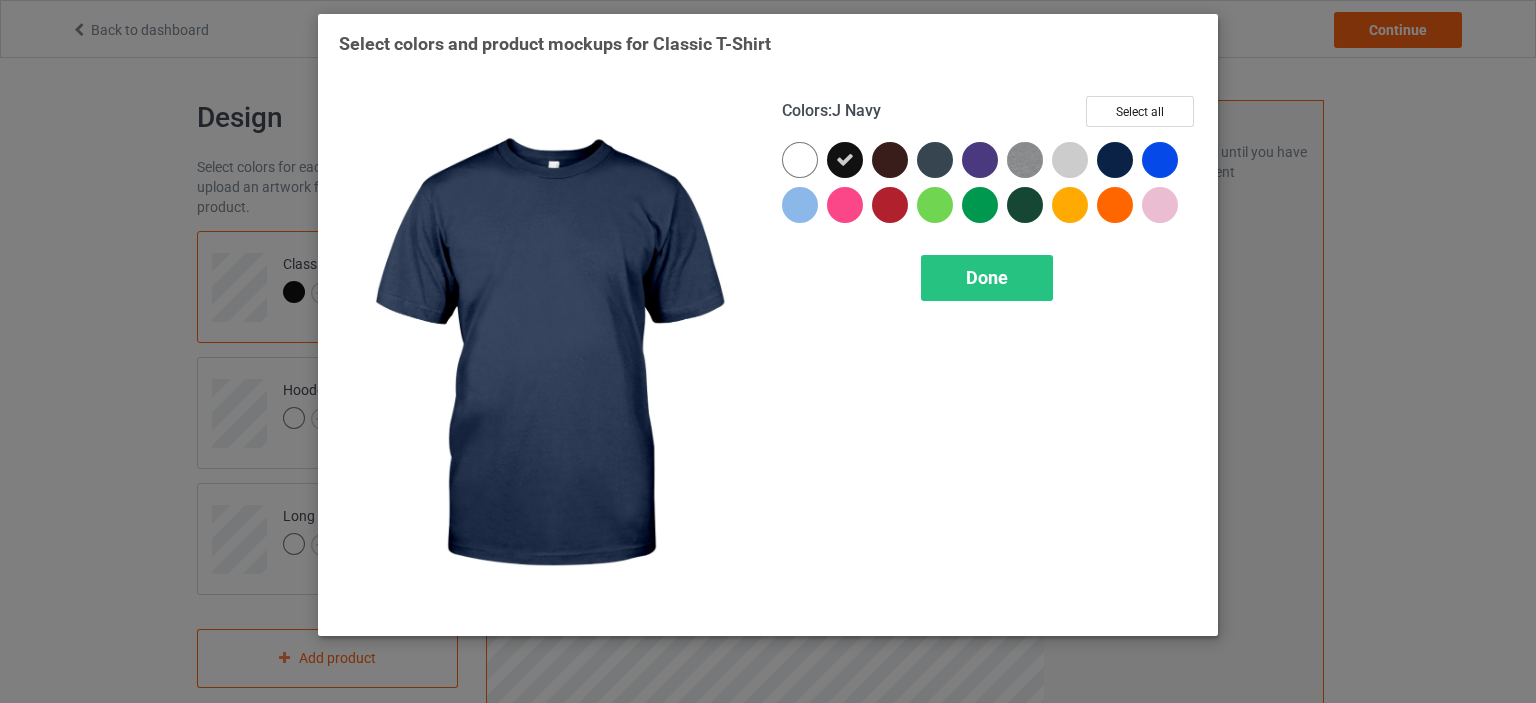 click at bounding box center (800, 160) 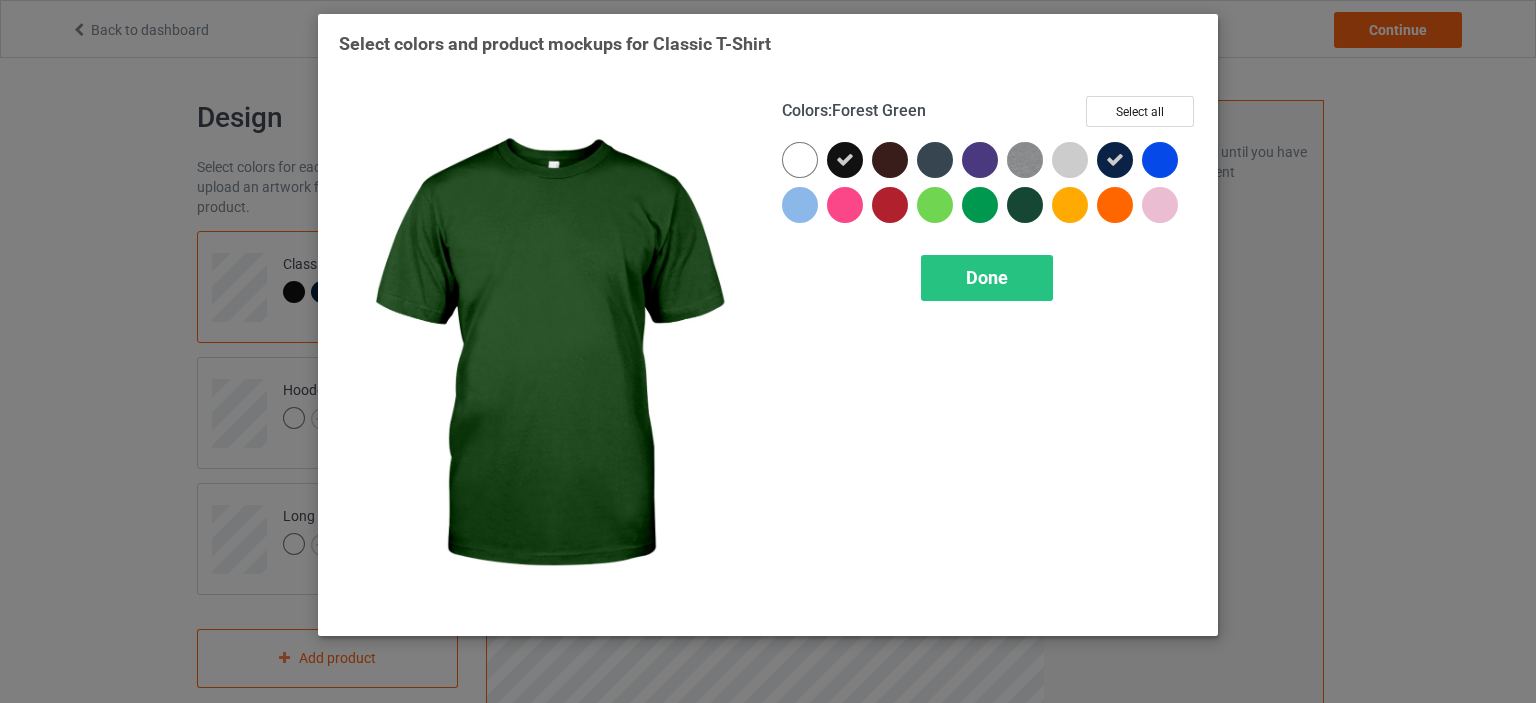 click at bounding box center [800, 160] 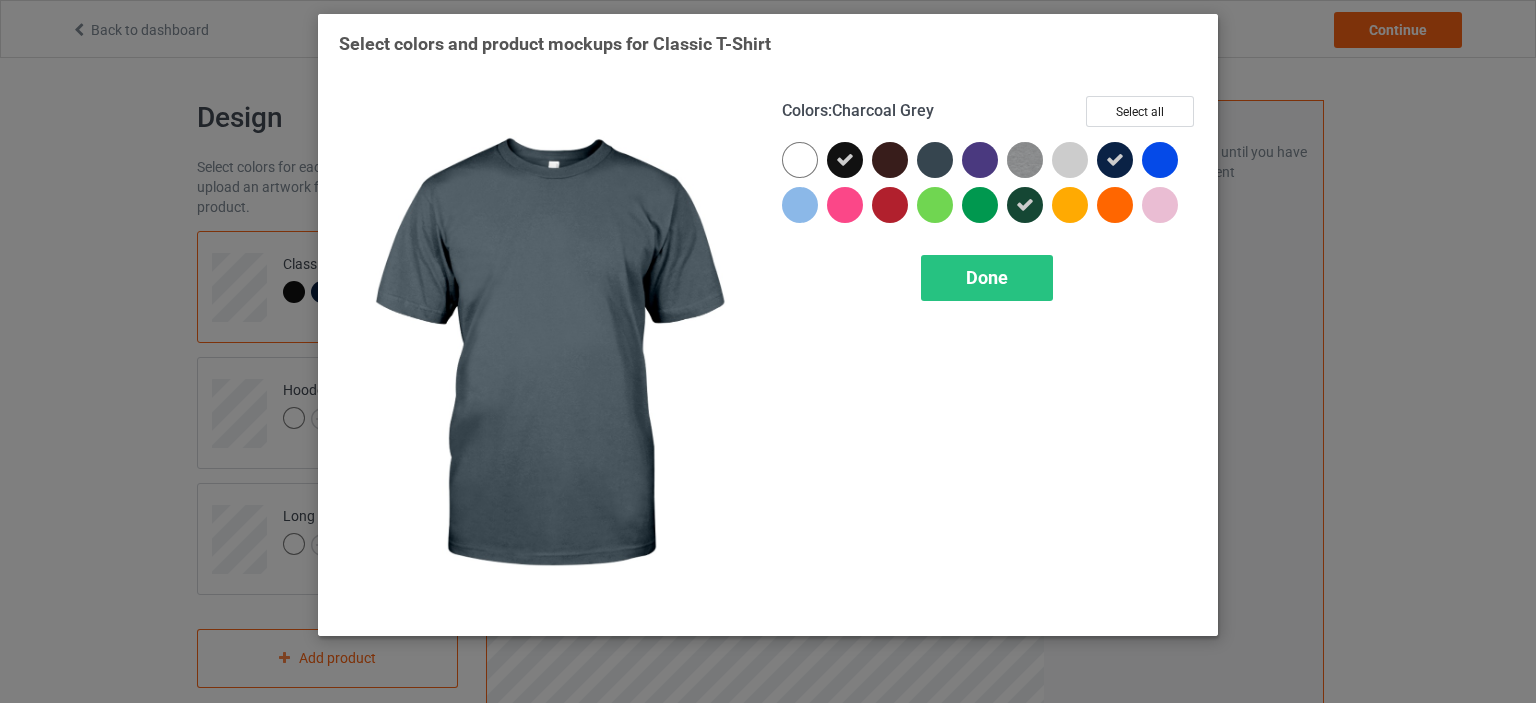 click at bounding box center (800, 160) 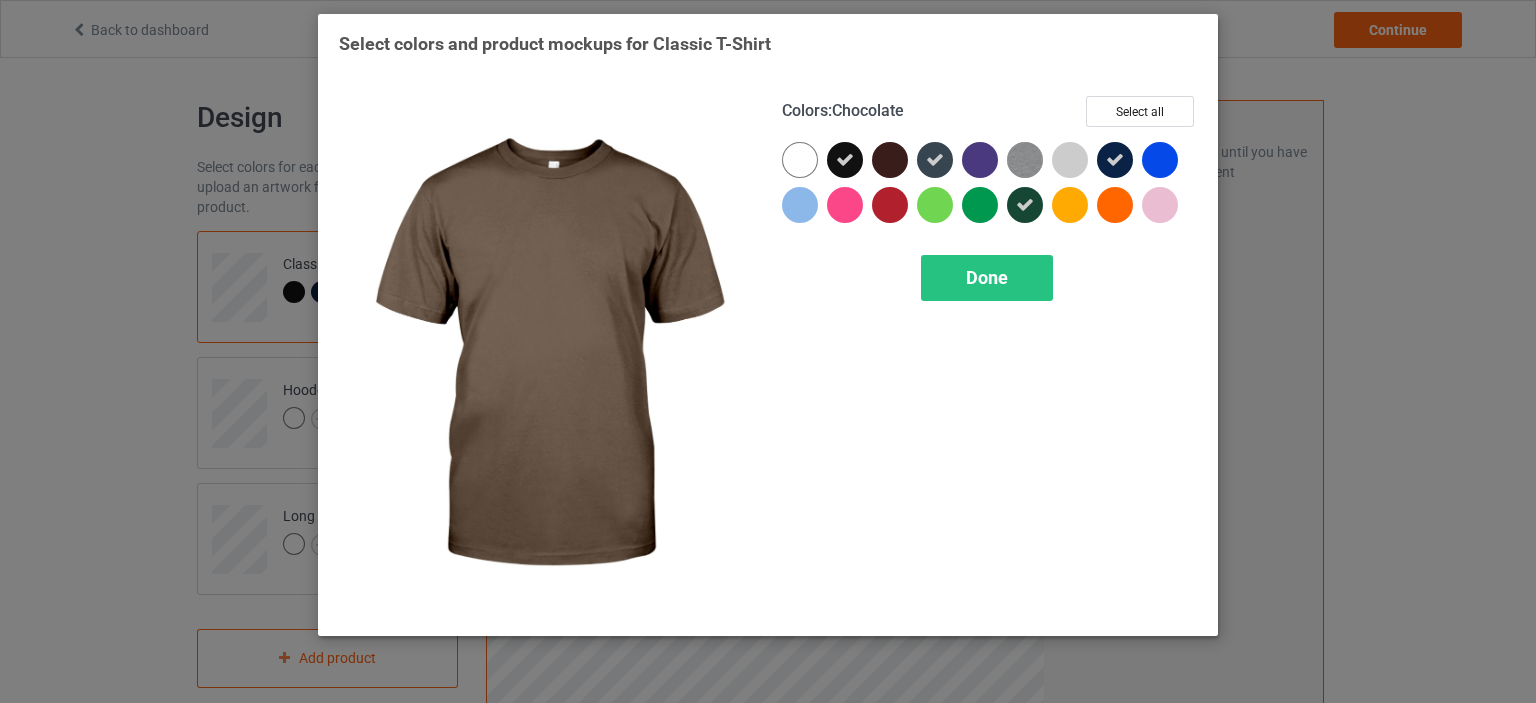 click at bounding box center [800, 160] 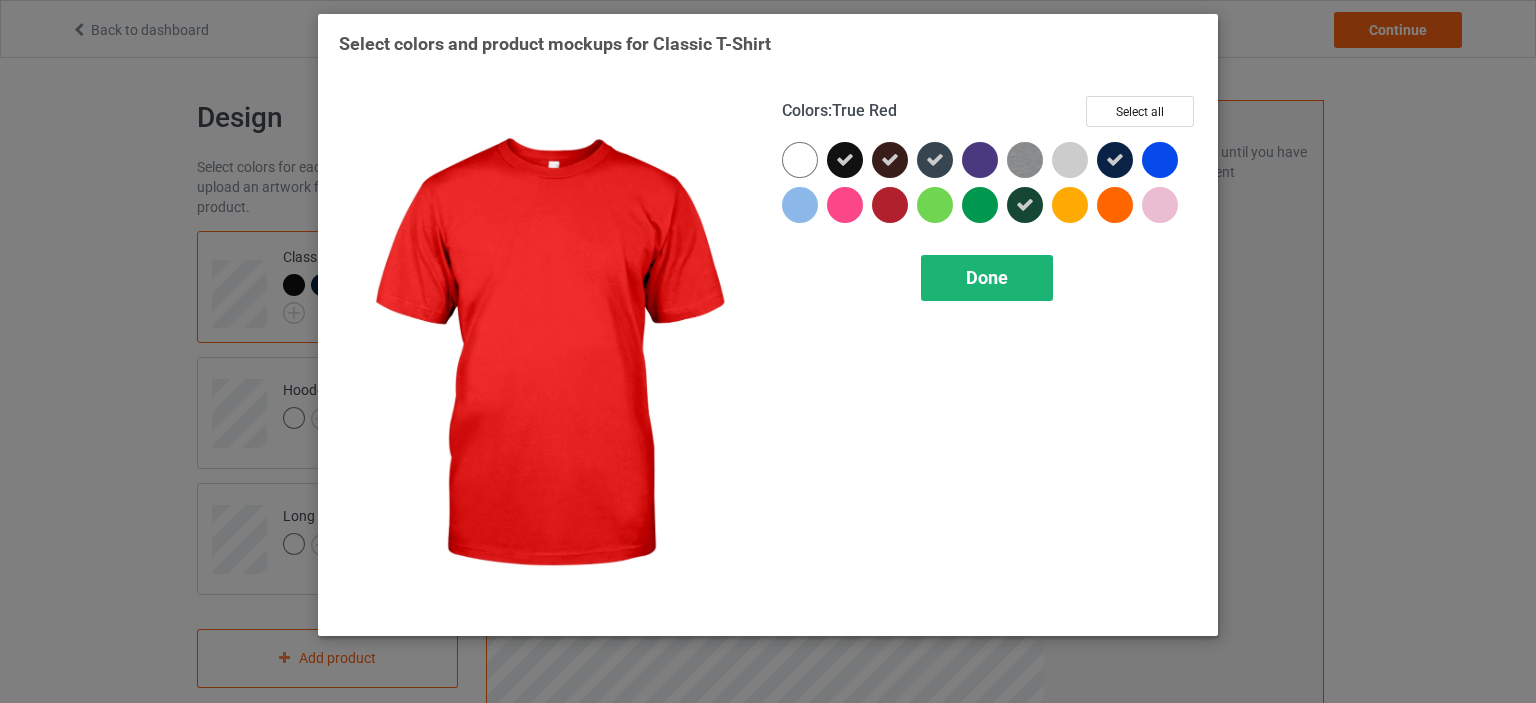 click on "Done" at bounding box center [987, 278] 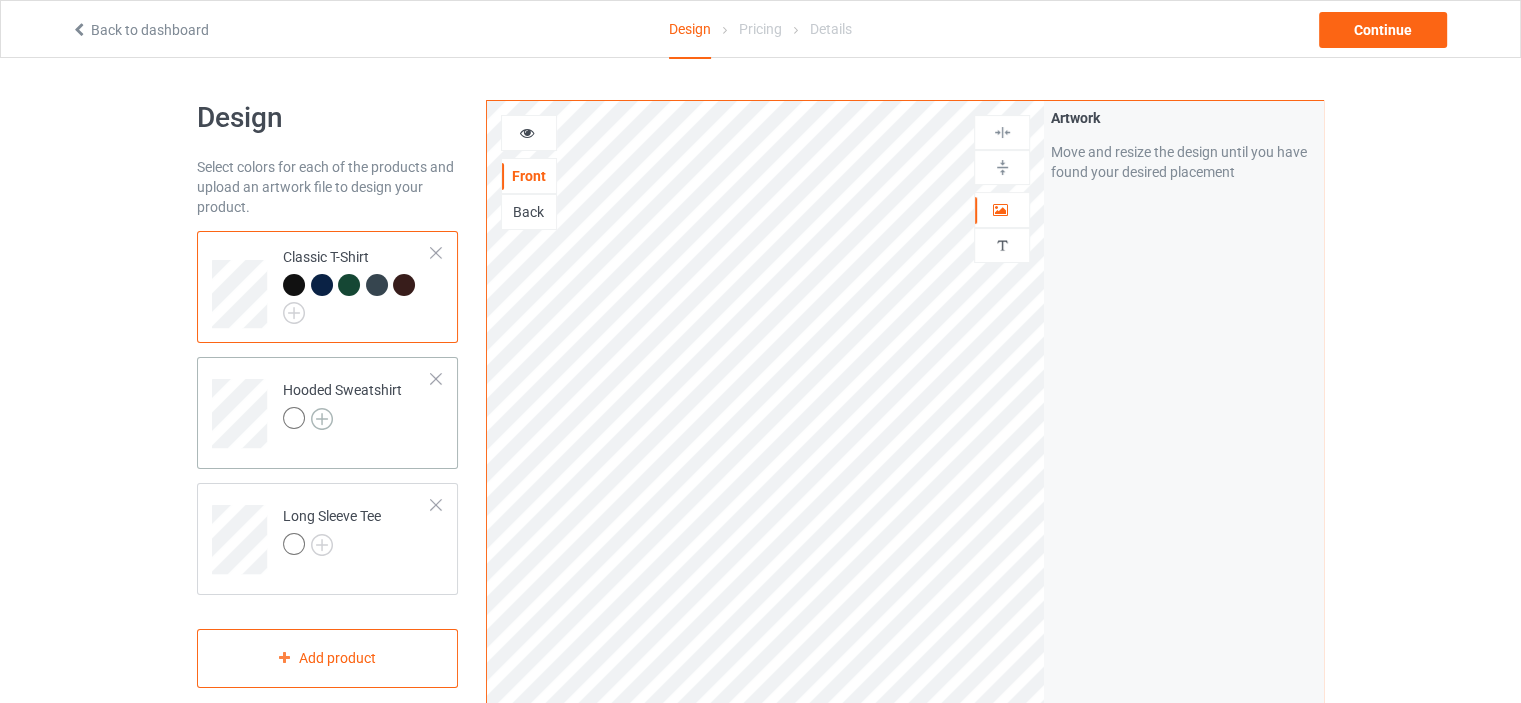 click at bounding box center (0, 0) 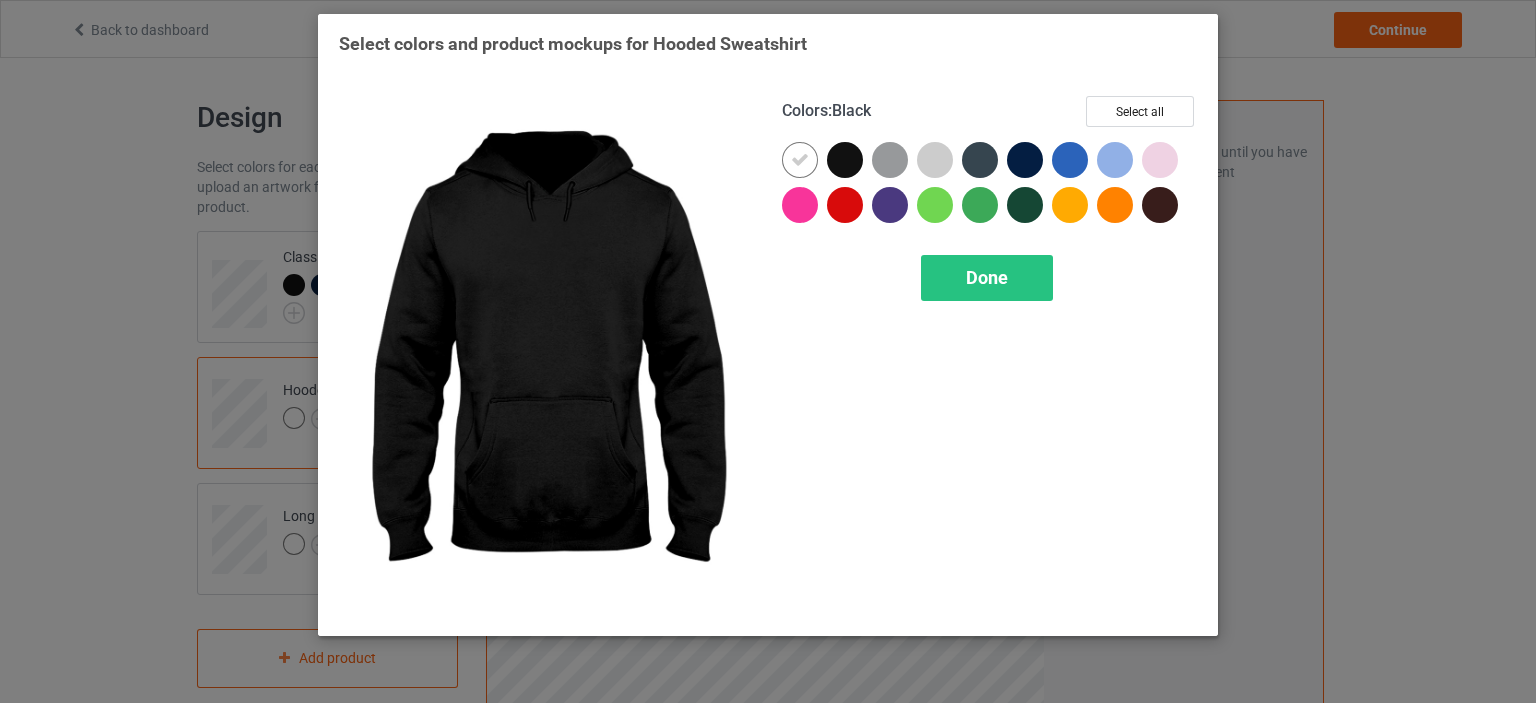 click at bounding box center (800, 160) 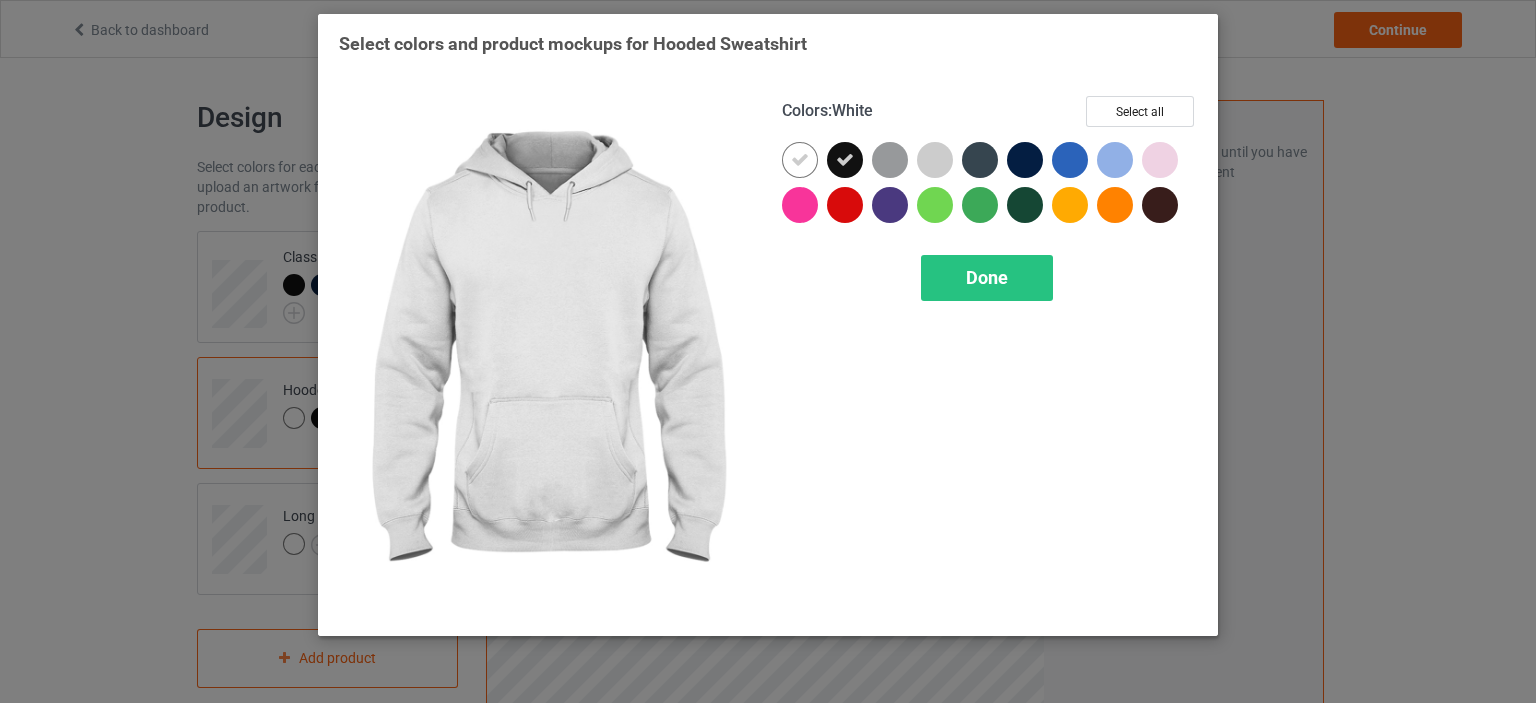 click at bounding box center [800, 160] 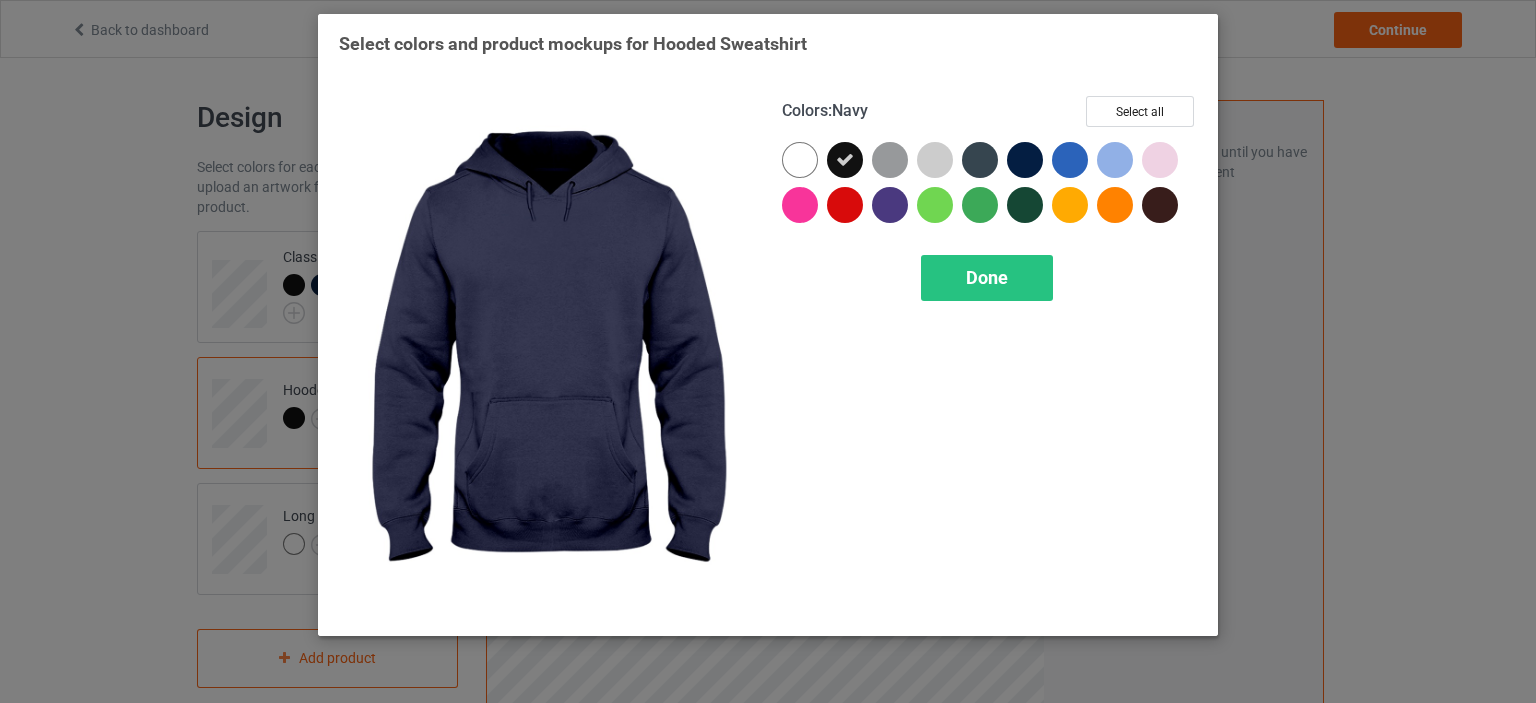 click at bounding box center [800, 160] 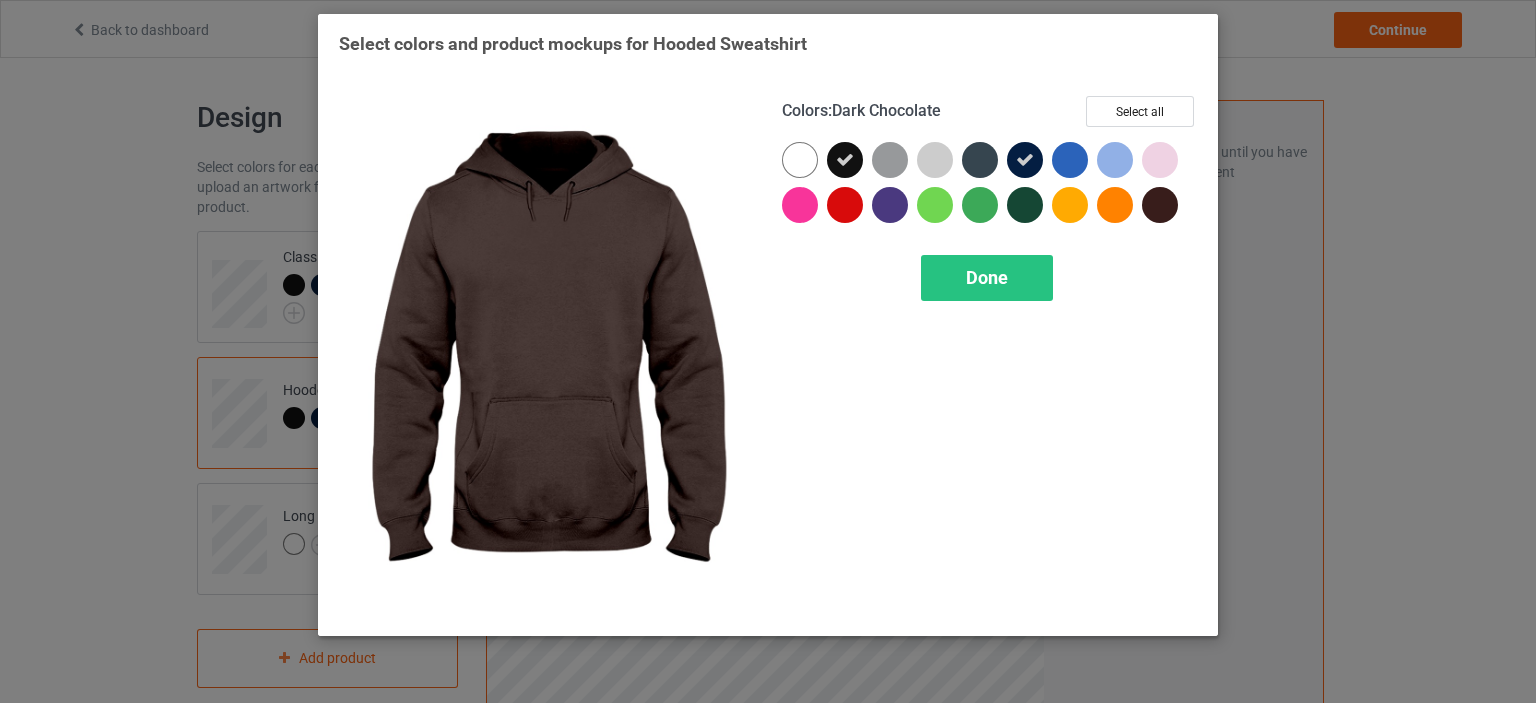 click at bounding box center [800, 160] 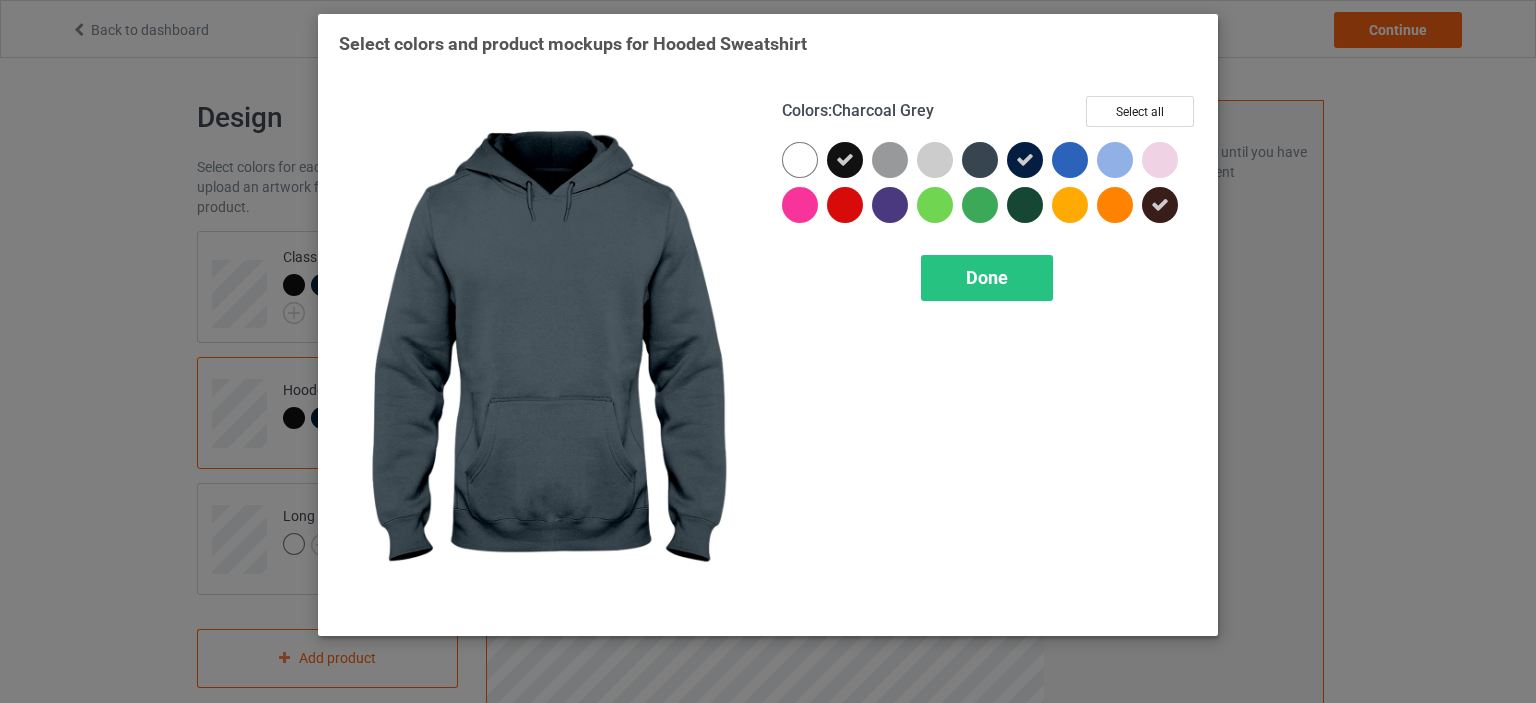 click at bounding box center [800, 160] 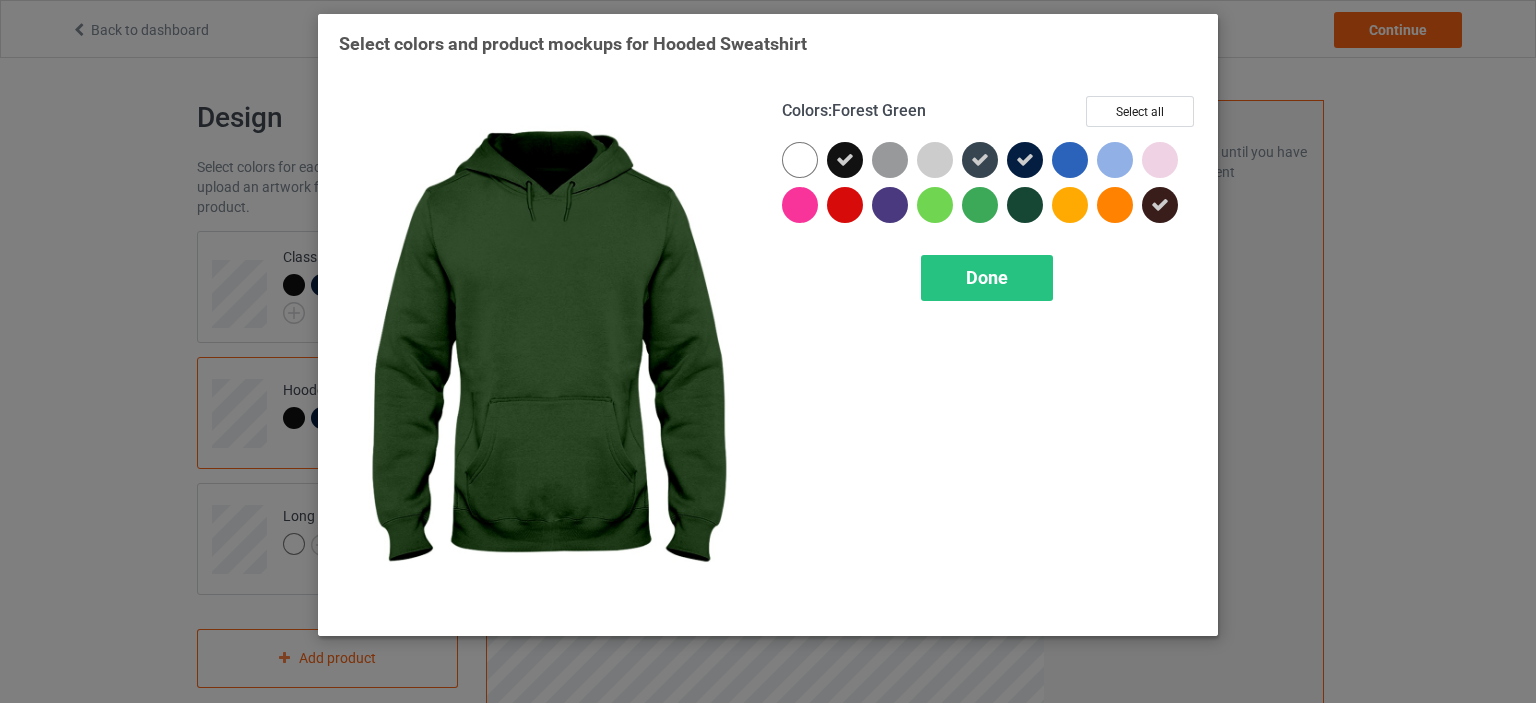 click at bounding box center (800, 160) 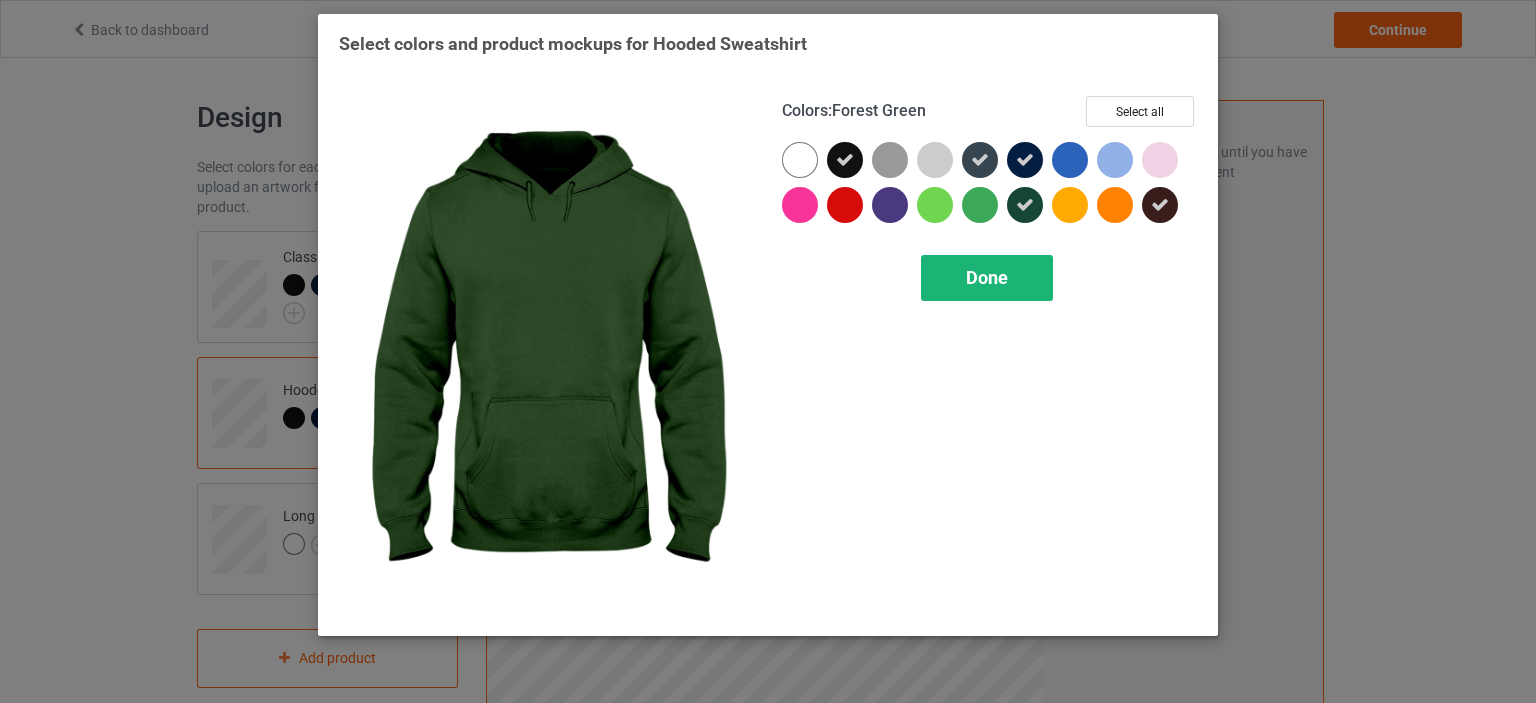 click on "Done" at bounding box center [987, 277] 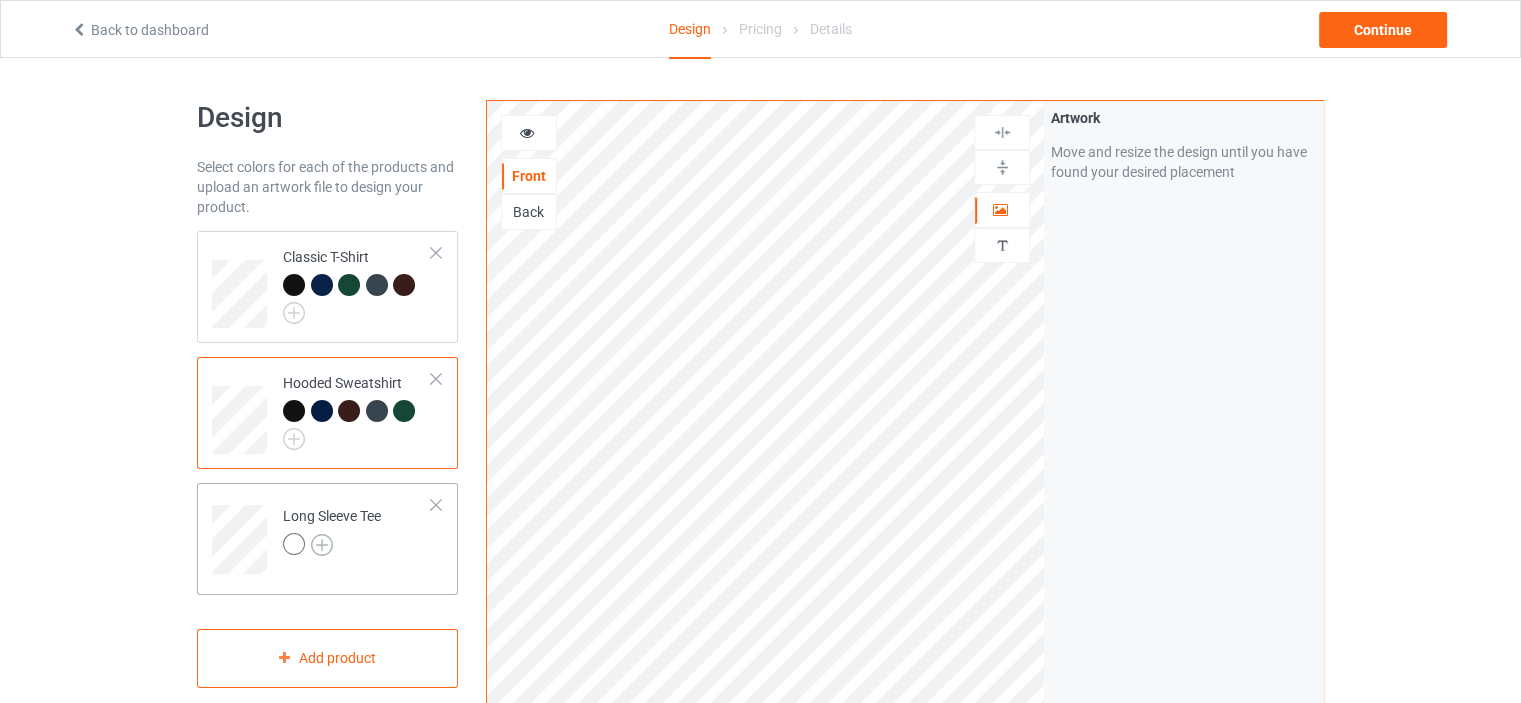 click at bounding box center [0, 0] 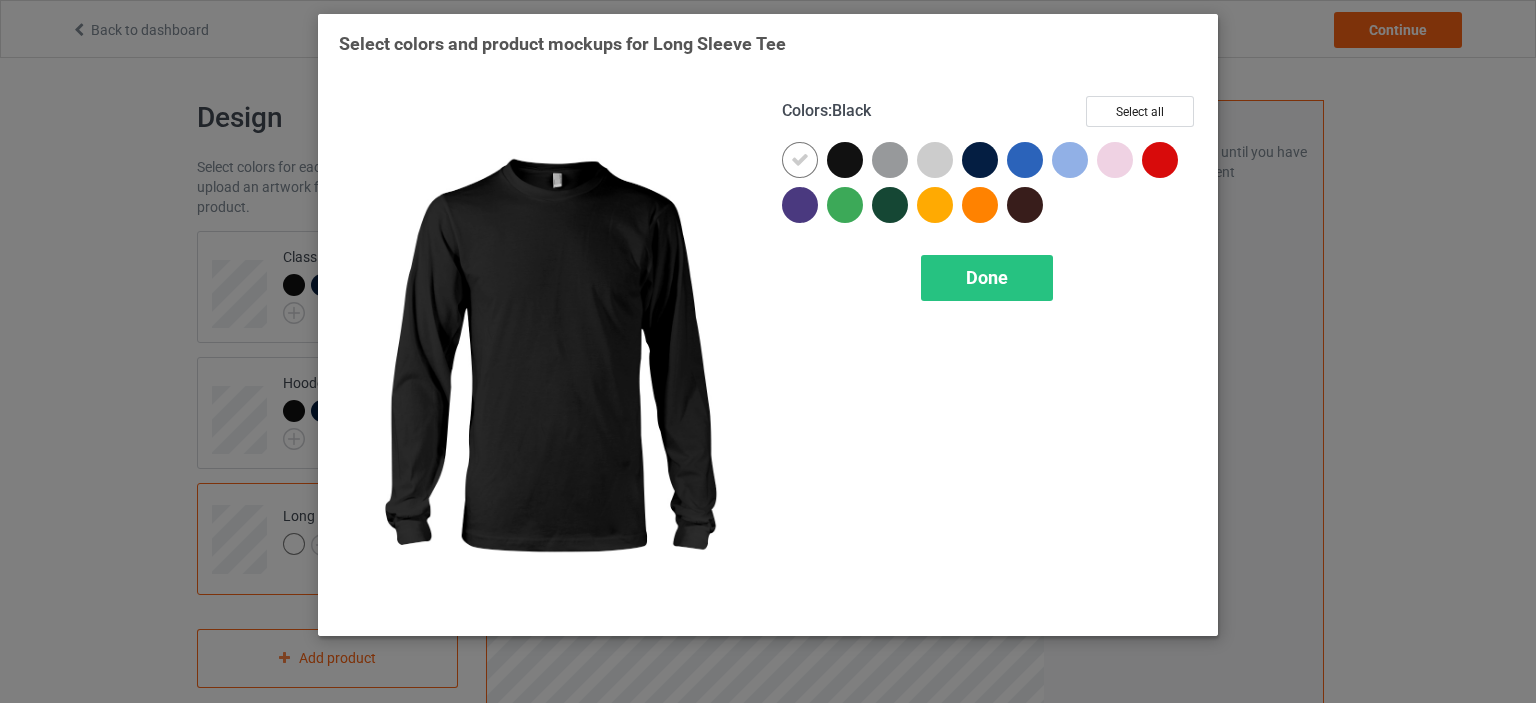 click at bounding box center (800, 160) 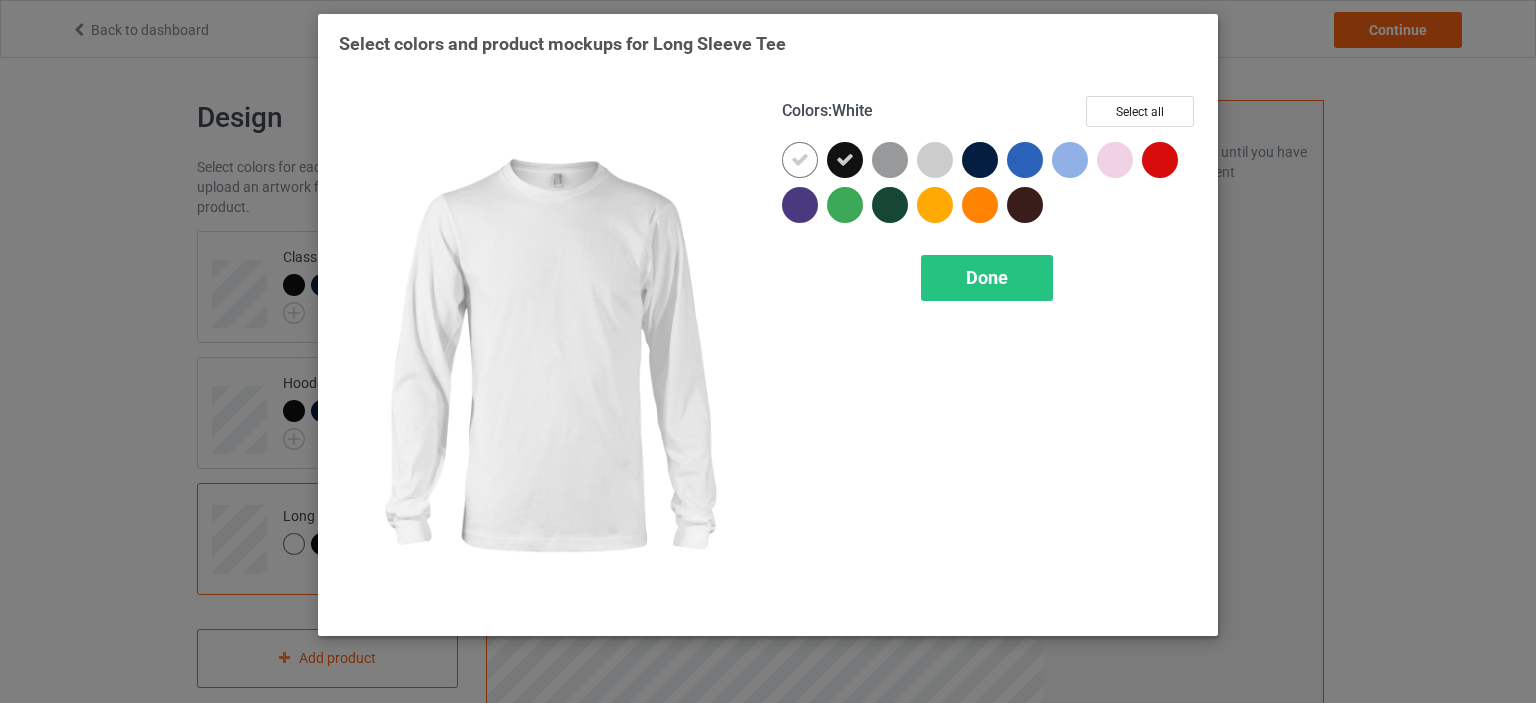 click at bounding box center (800, 160) 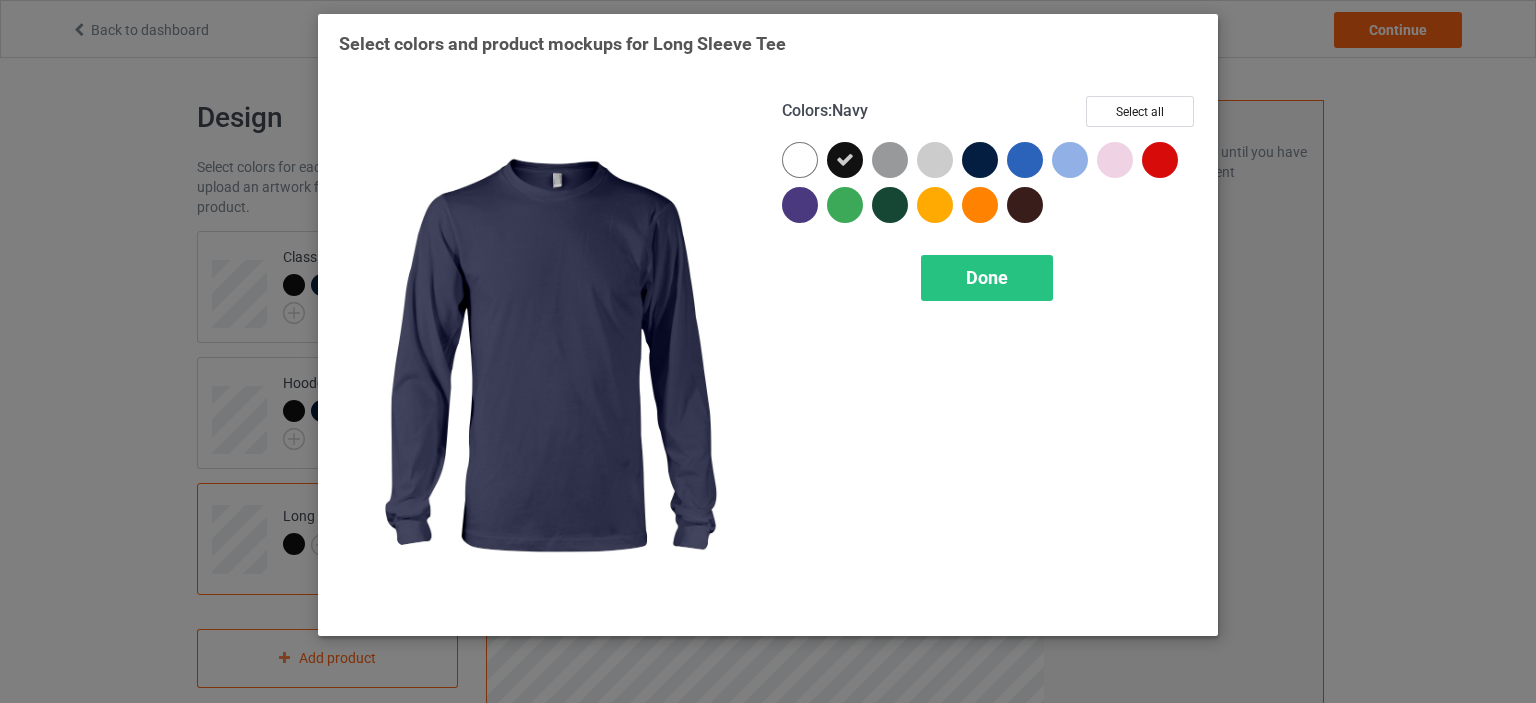 click at bounding box center [800, 160] 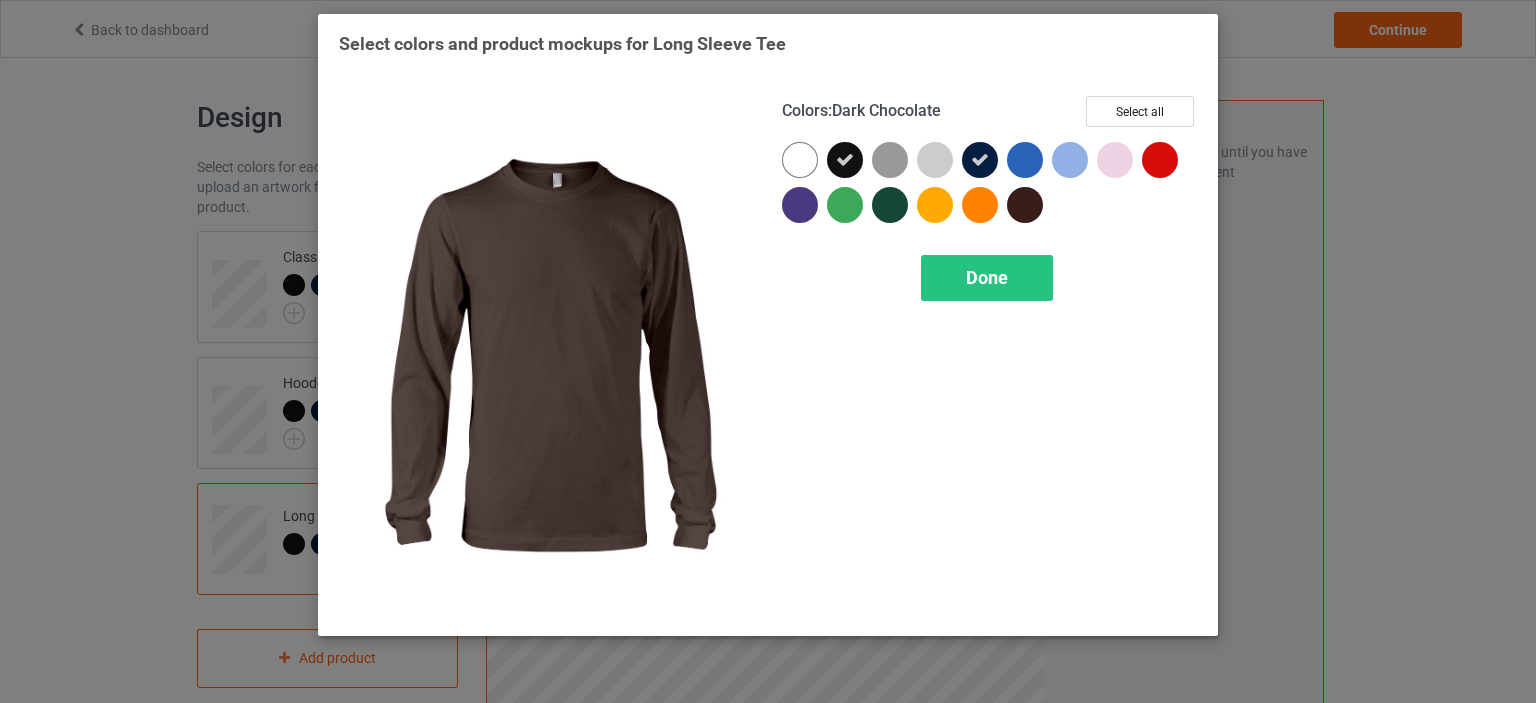 click at bounding box center [800, 160] 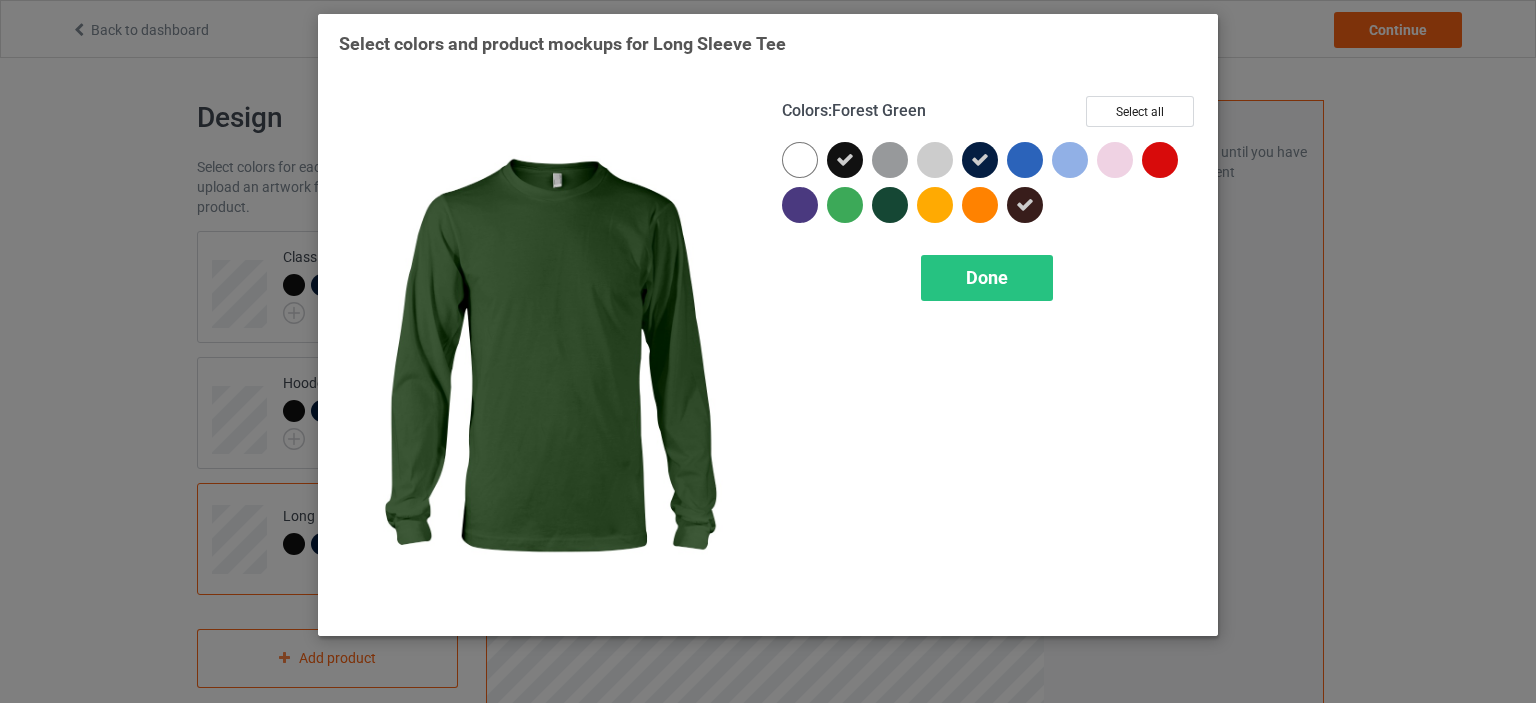 click at bounding box center (800, 160) 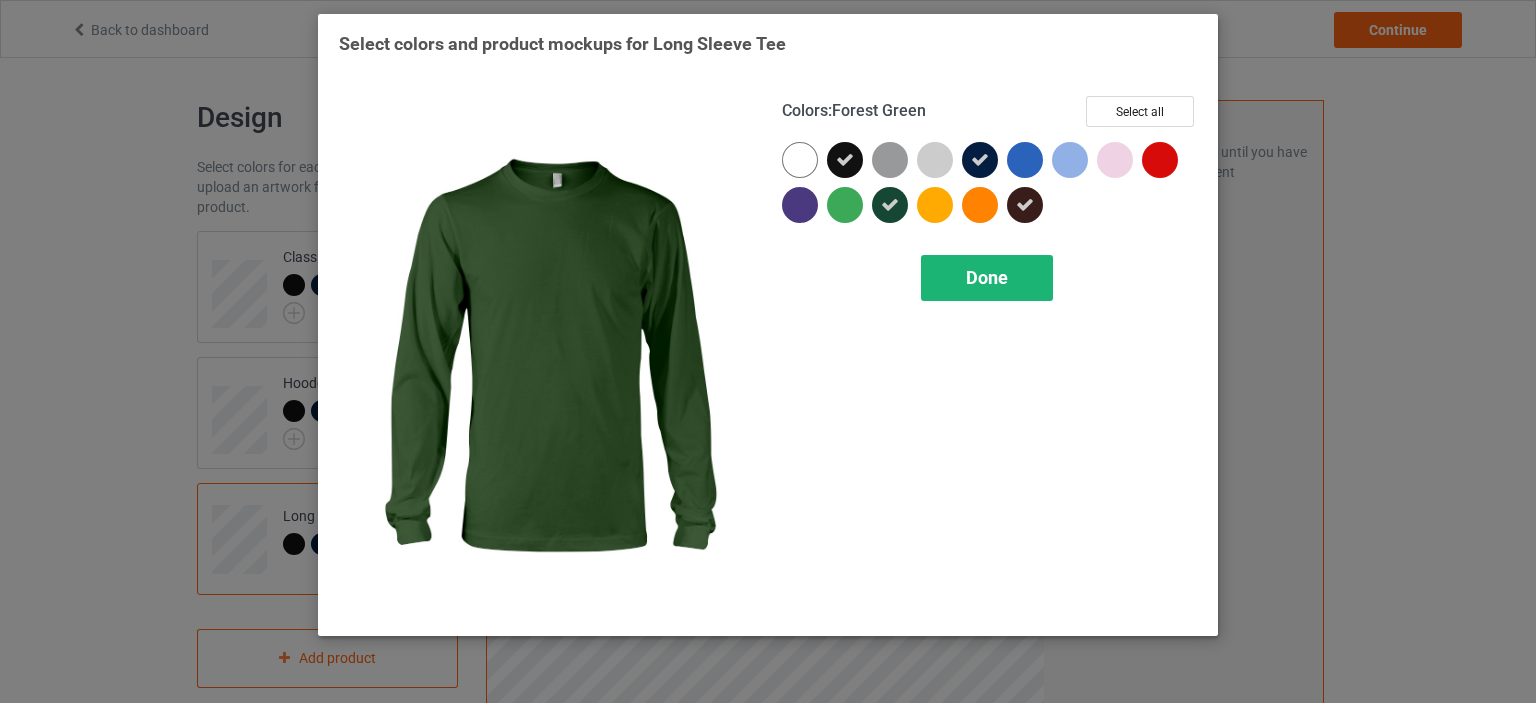 click on "Done" at bounding box center (987, 277) 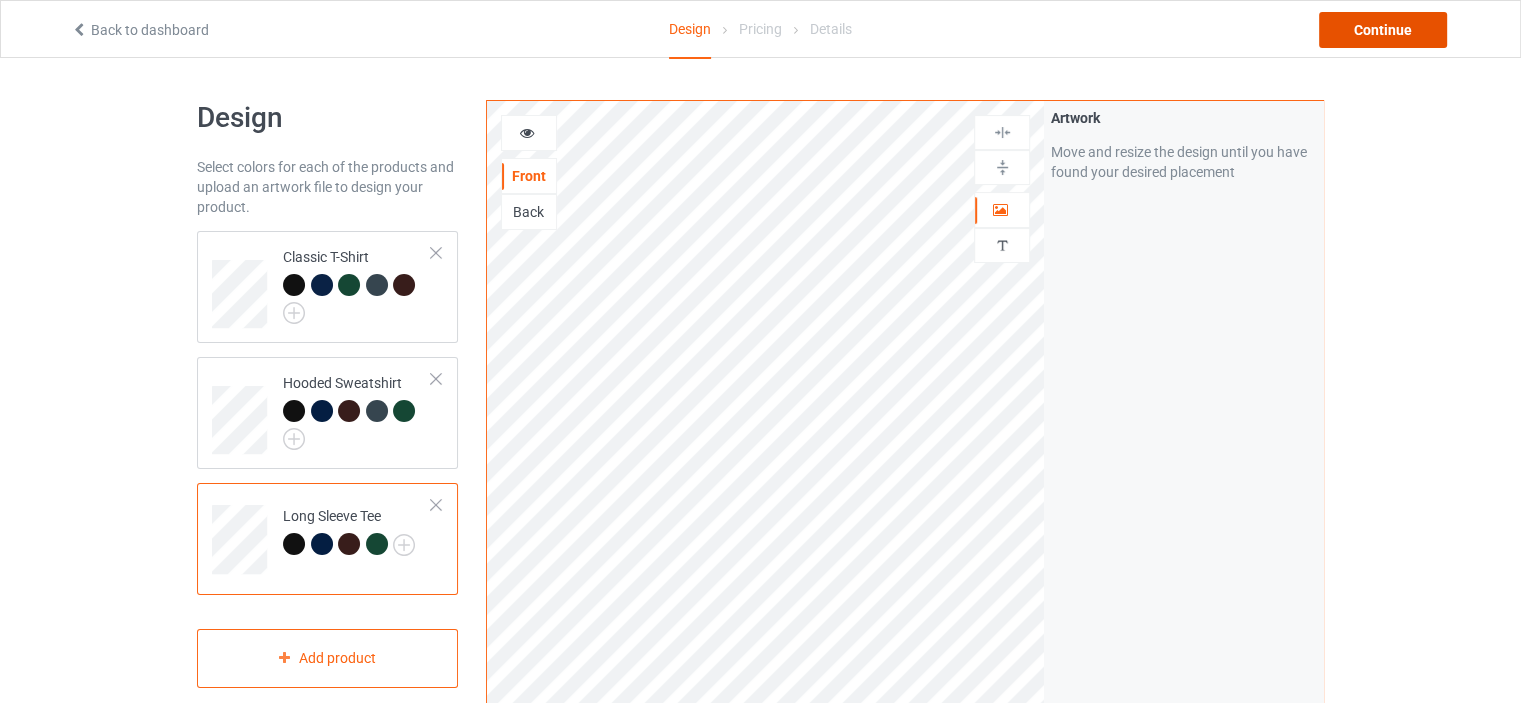 click on "Continue" at bounding box center [1383, 30] 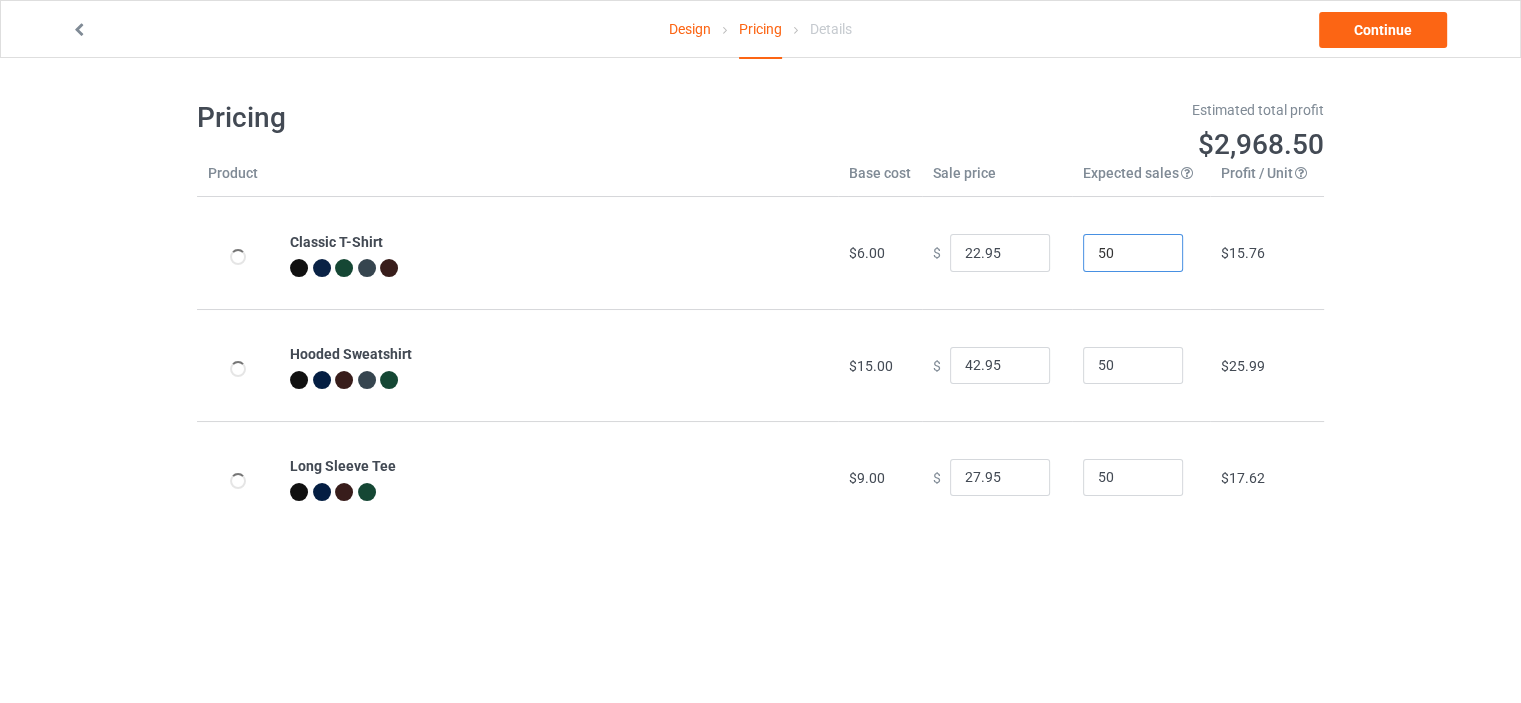 drag, startPoint x: 1110, startPoint y: 244, endPoint x: 1077, endPoint y: 253, distance: 34.20526 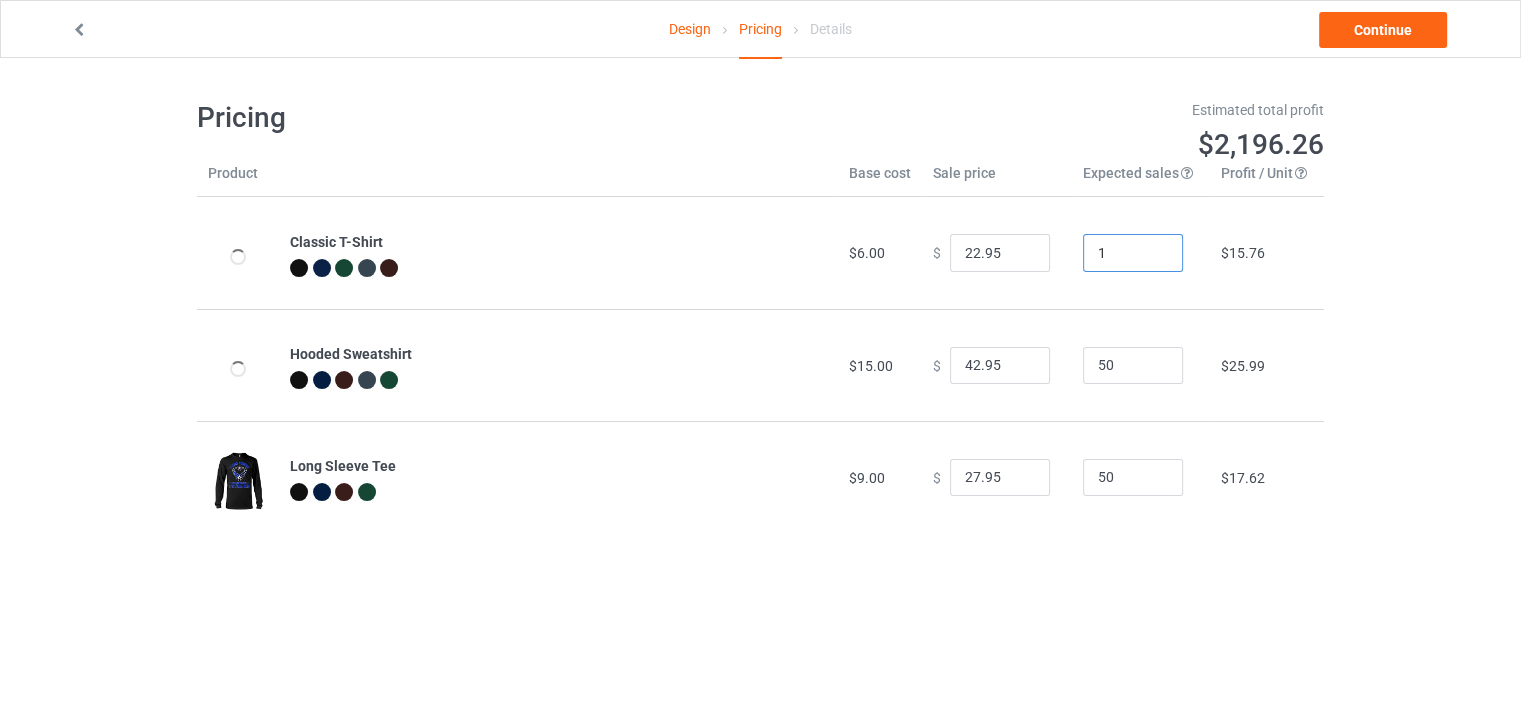 type on "1" 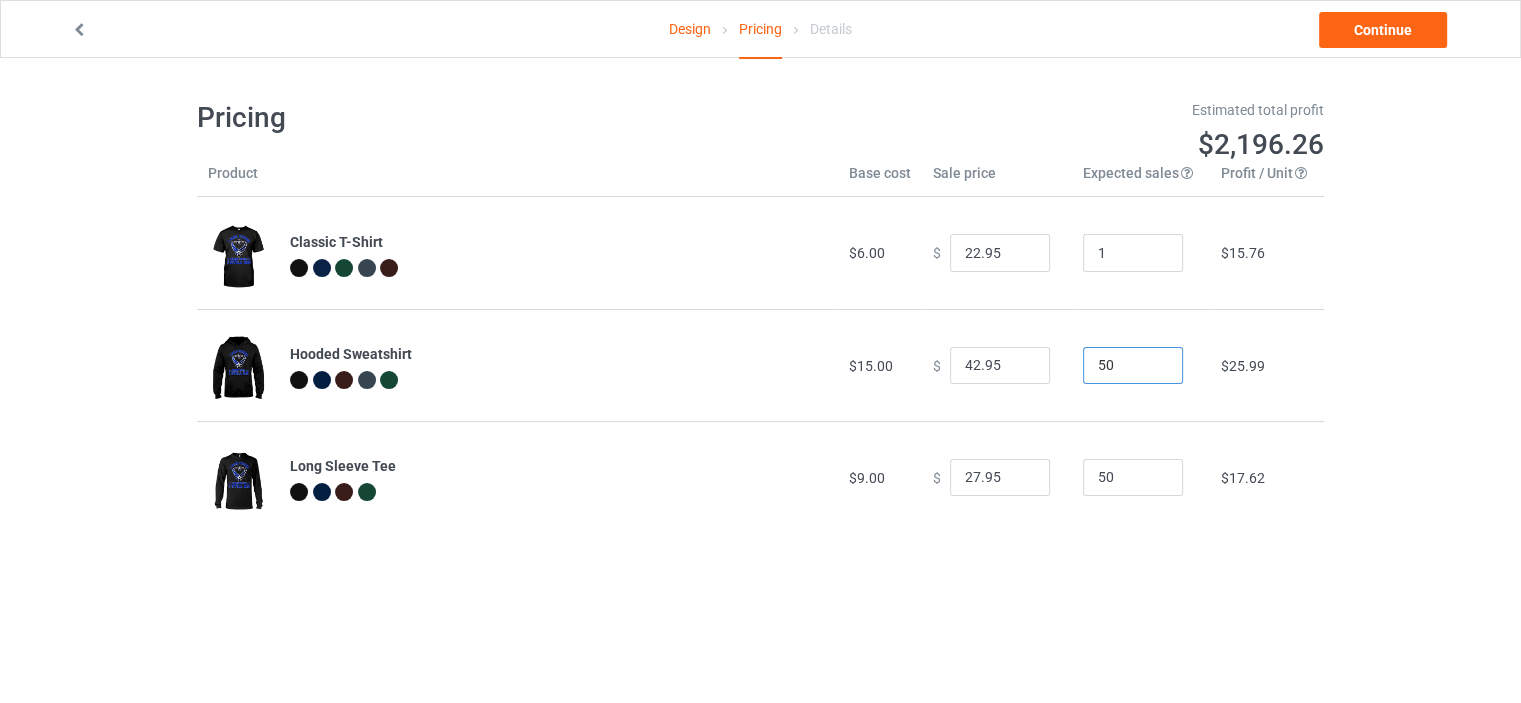 drag, startPoint x: 1098, startPoint y: 367, endPoint x: 1068, endPoint y: 376, distance: 31.320919 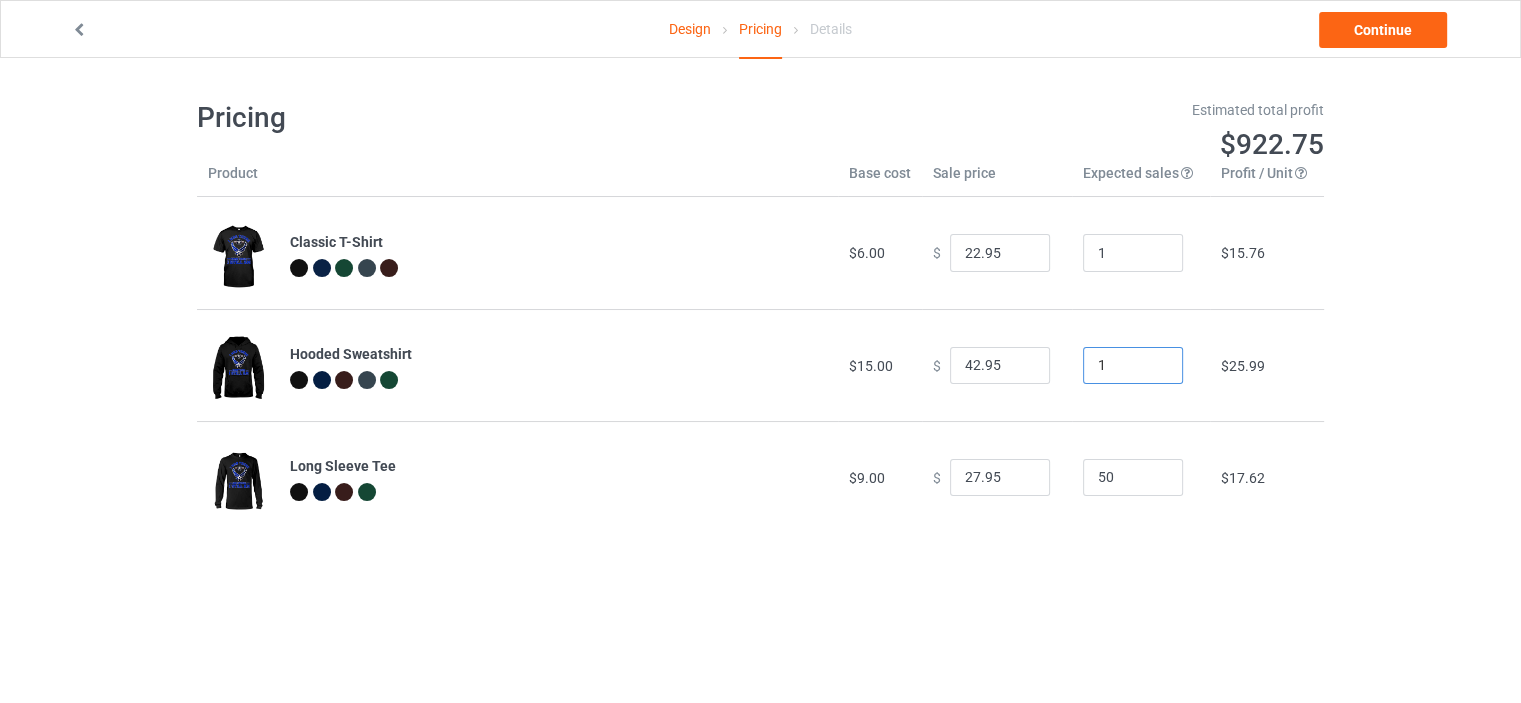type on "1" 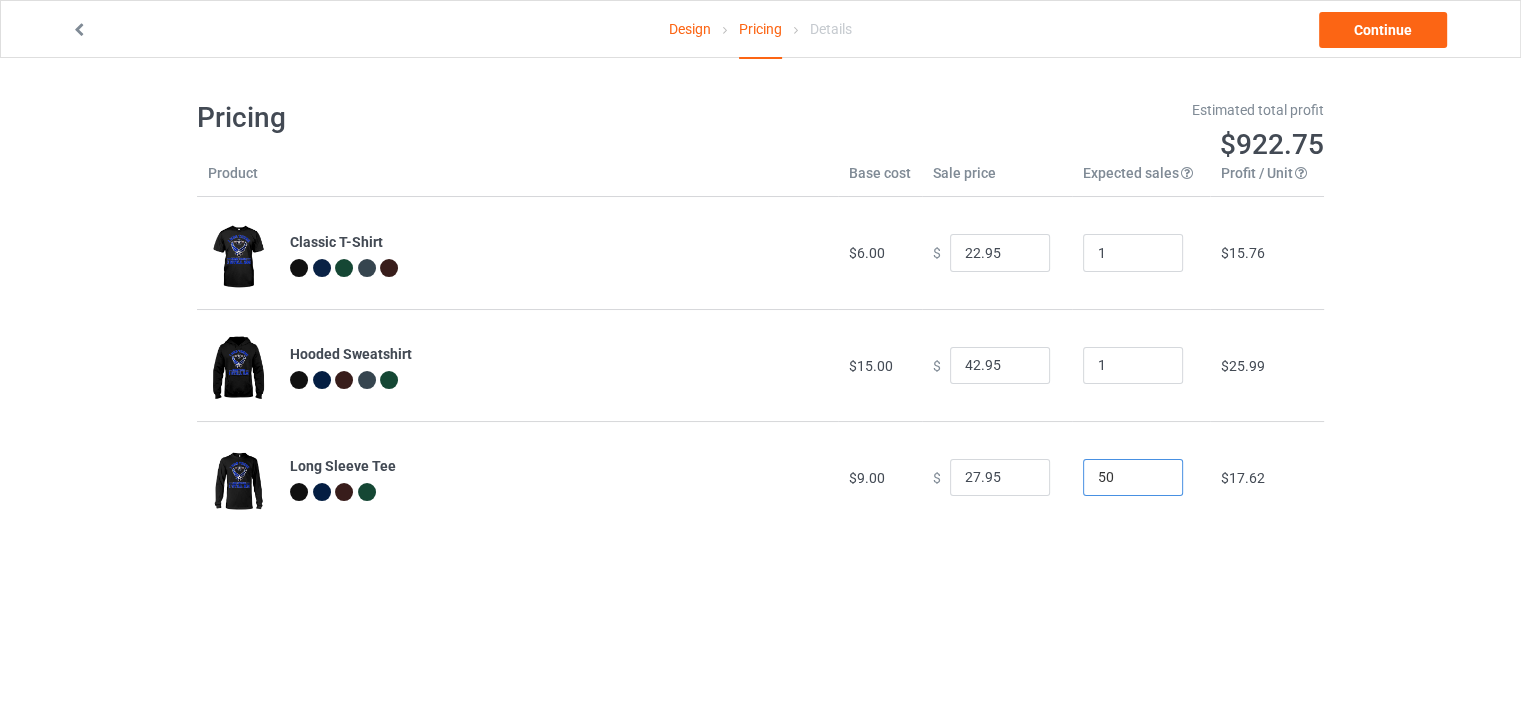 drag, startPoint x: 1097, startPoint y: 487, endPoint x: 1057, endPoint y: 484, distance: 40.112343 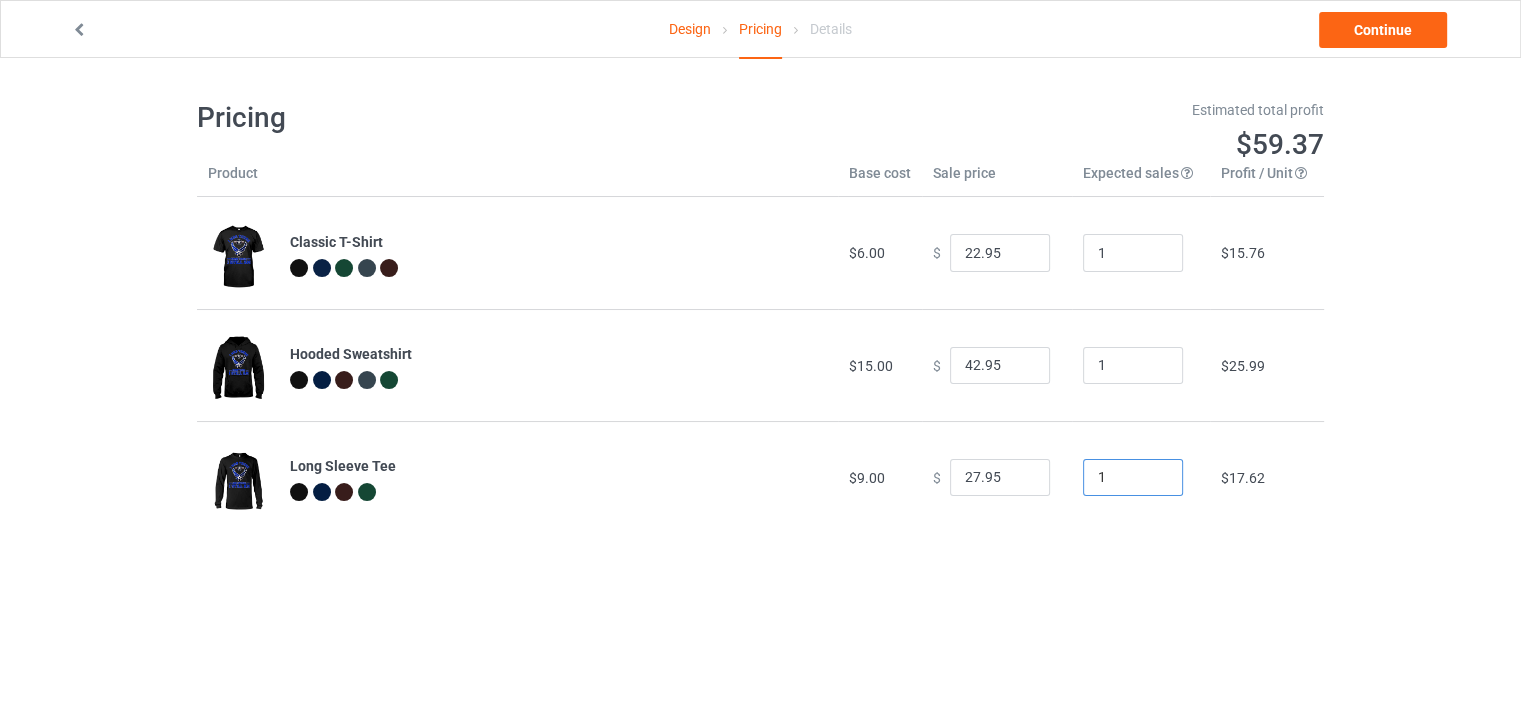 type on "1" 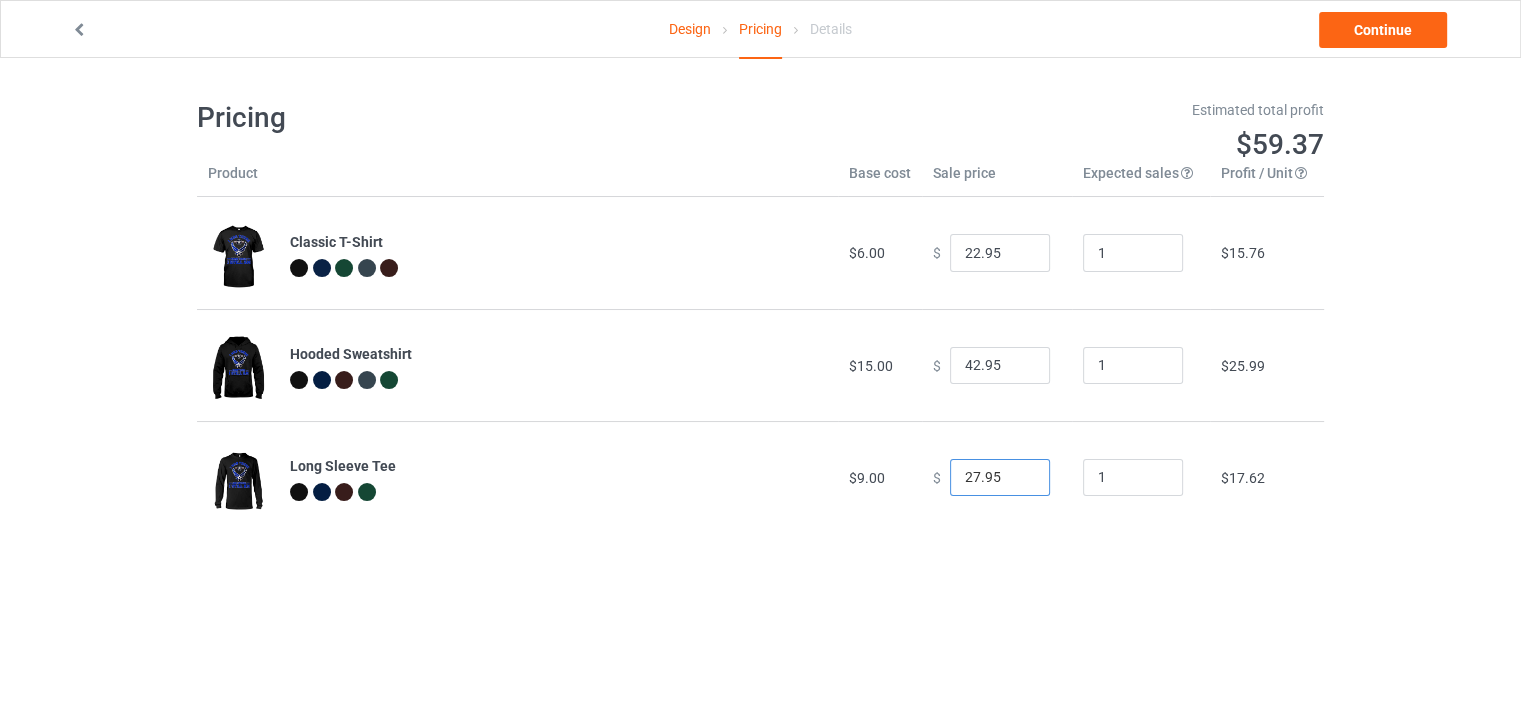 drag, startPoint x: 969, startPoint y: 477, endPoint x: 935, endPoint y: 480, distance: 34.132095 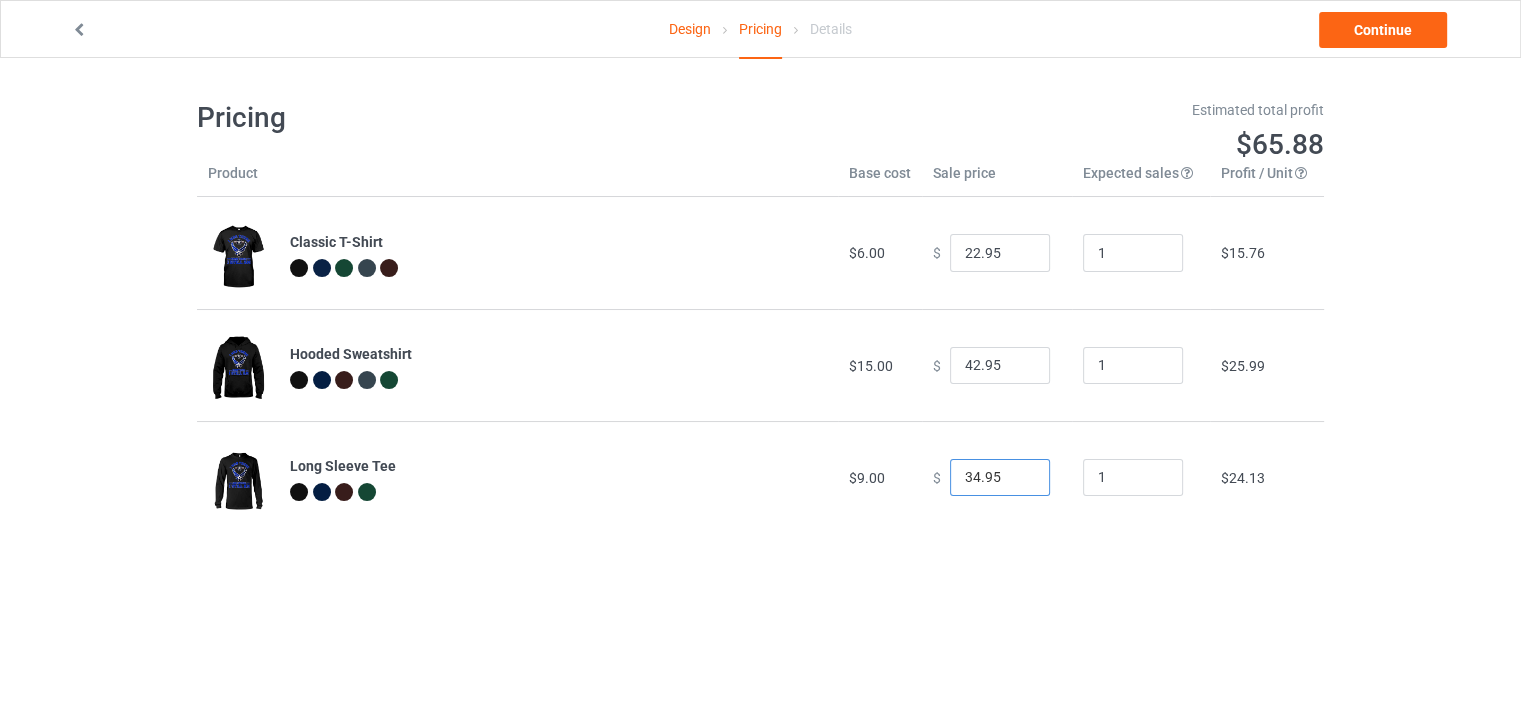 type on "34.95" 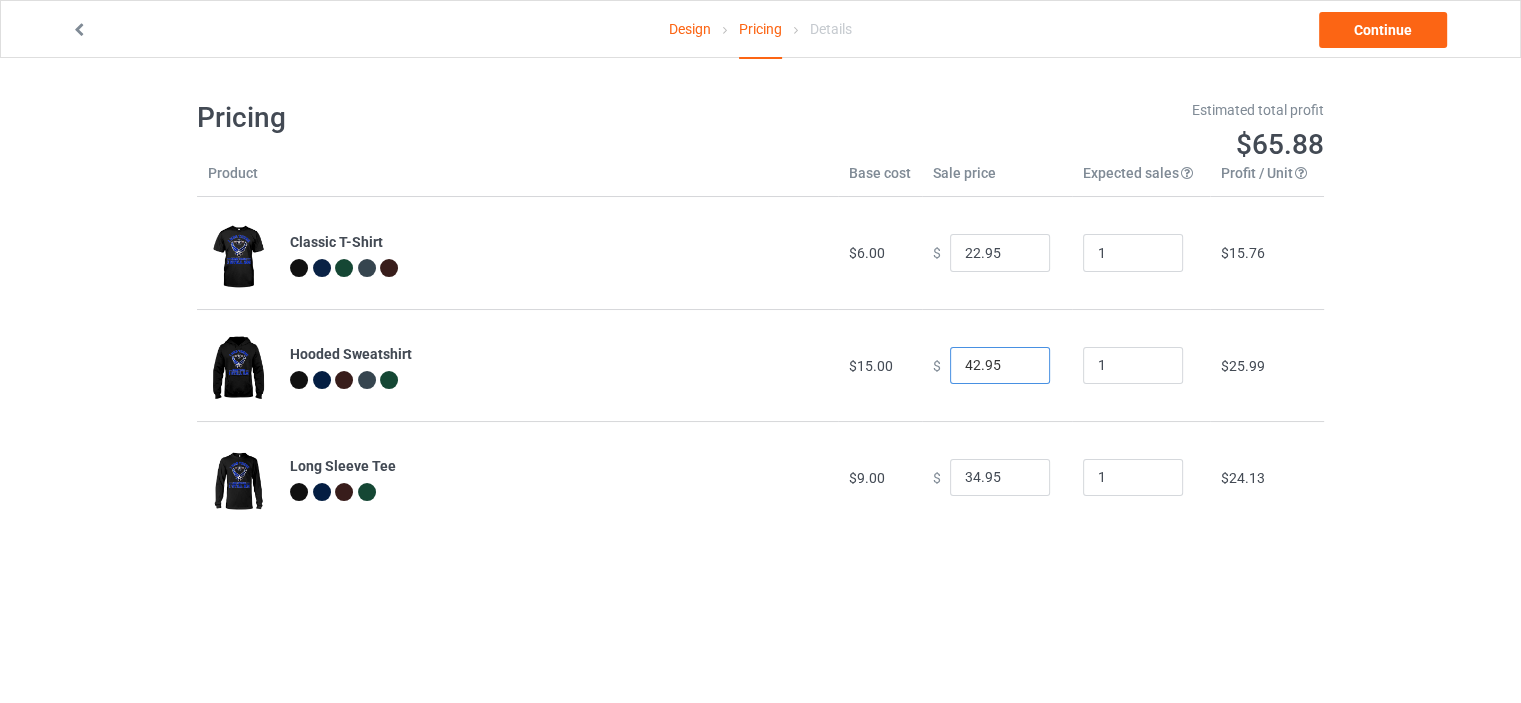 click on "42.95" at bounding box center [1000, 253] 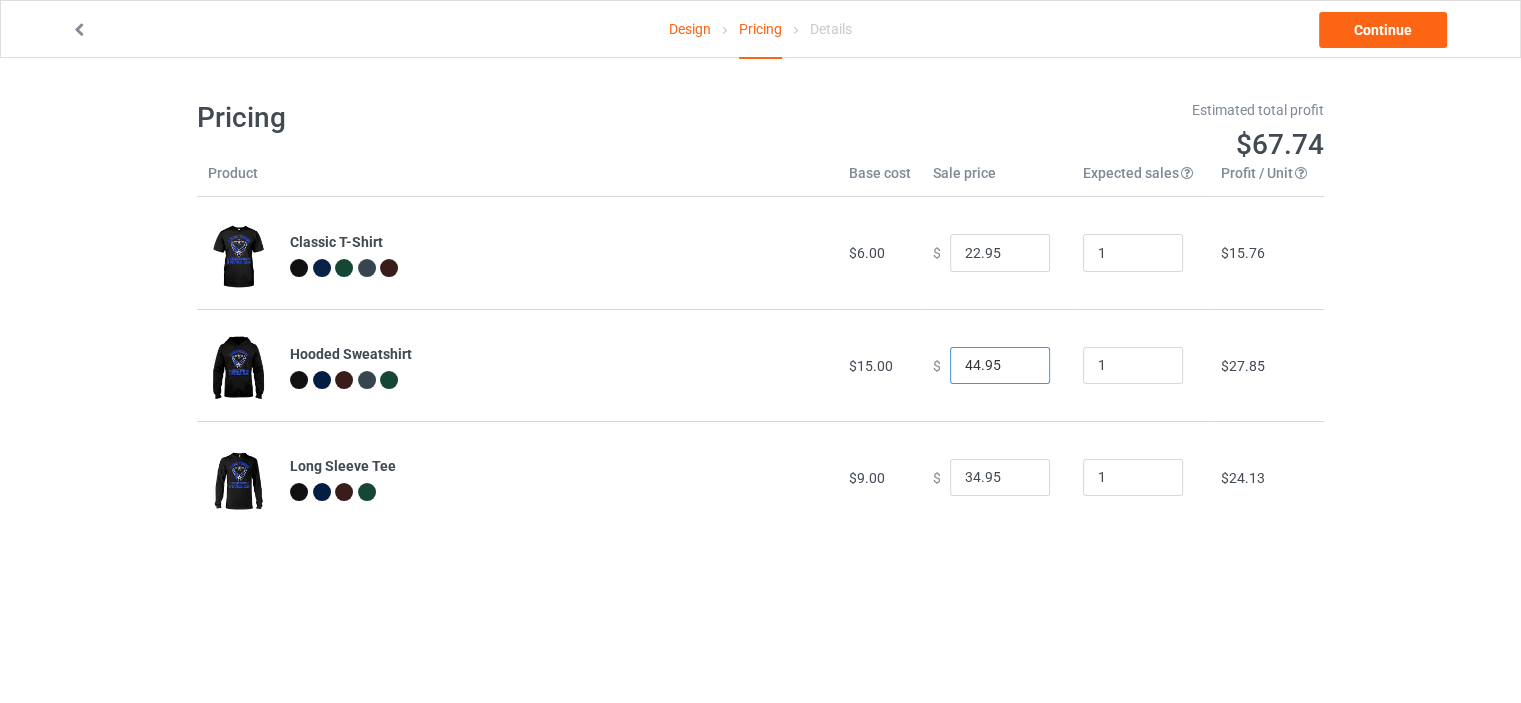 type on "44.95" 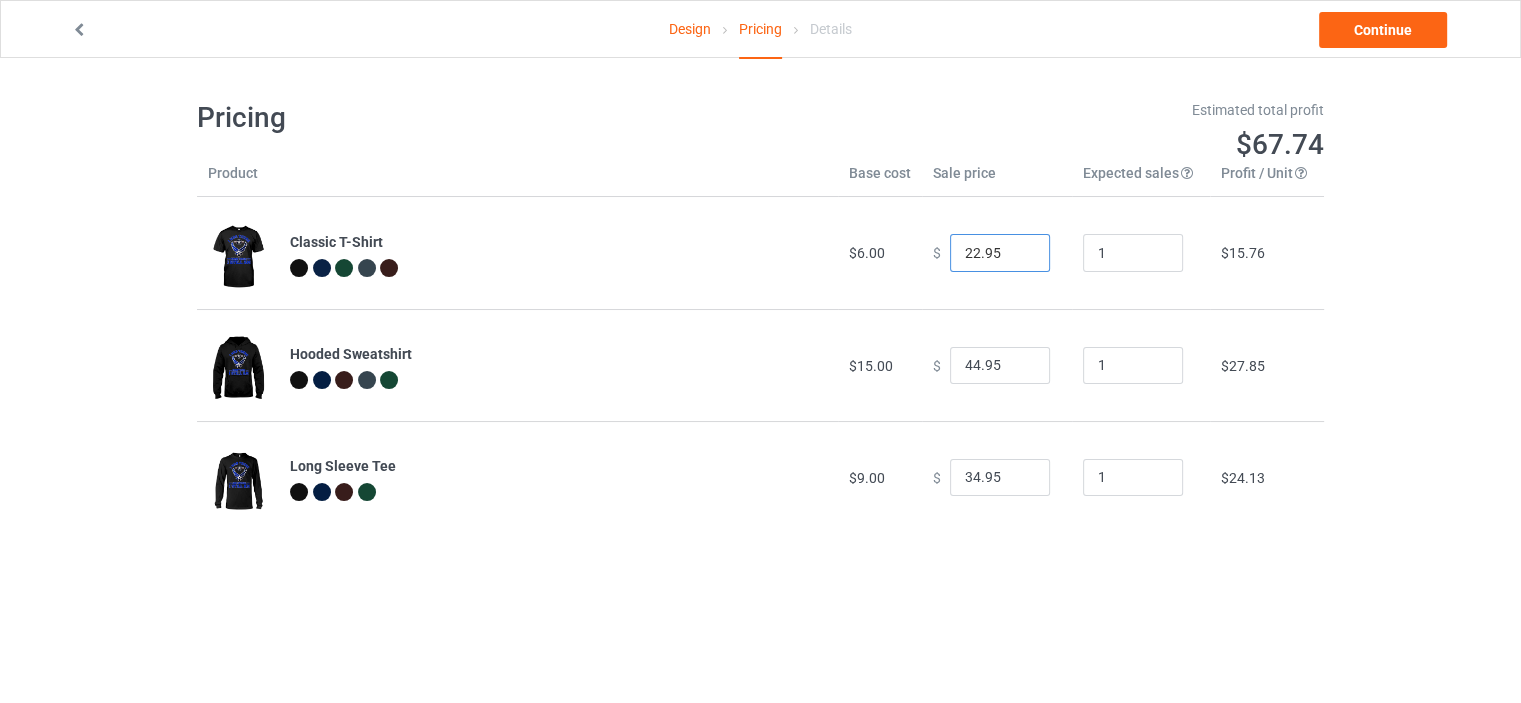 click on "22.95" at bounding box center (1000, 253) 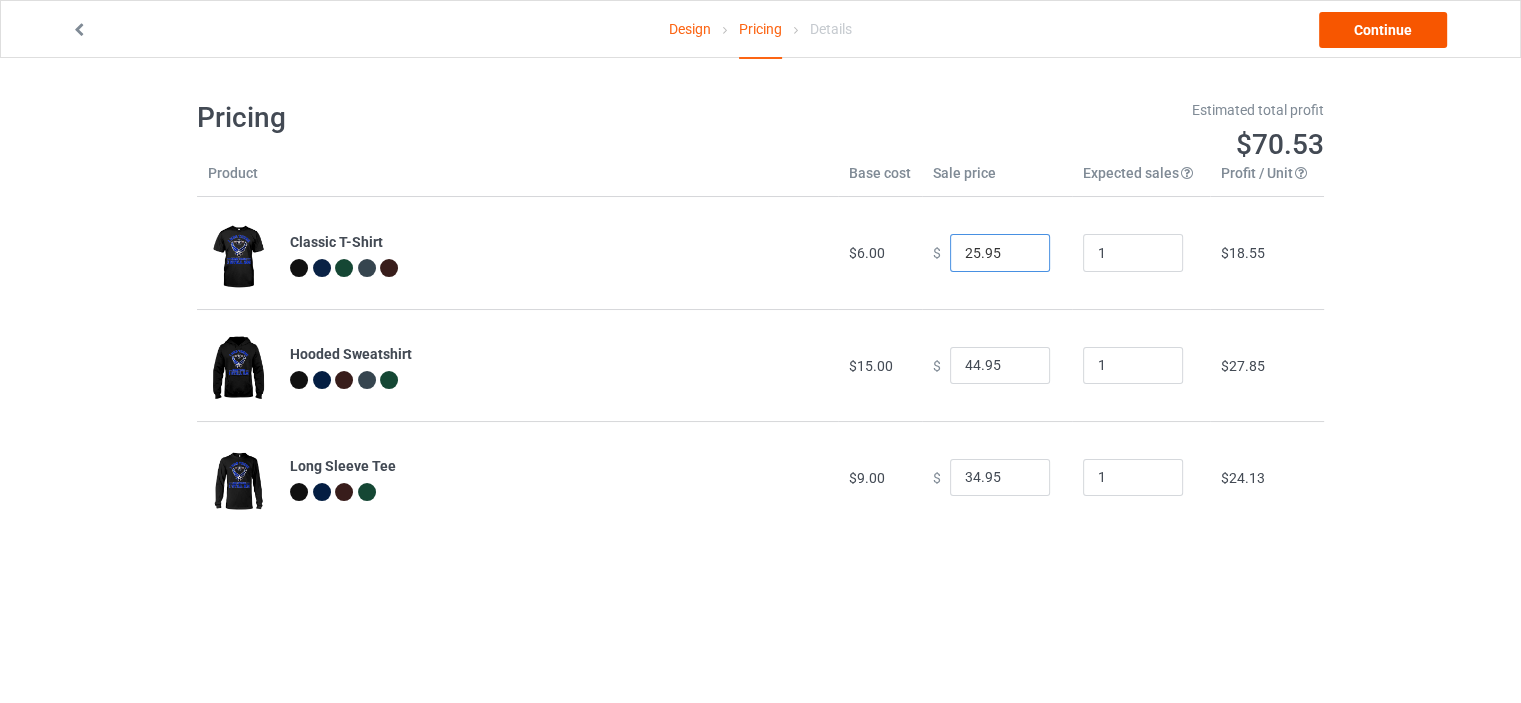type on "25.95" 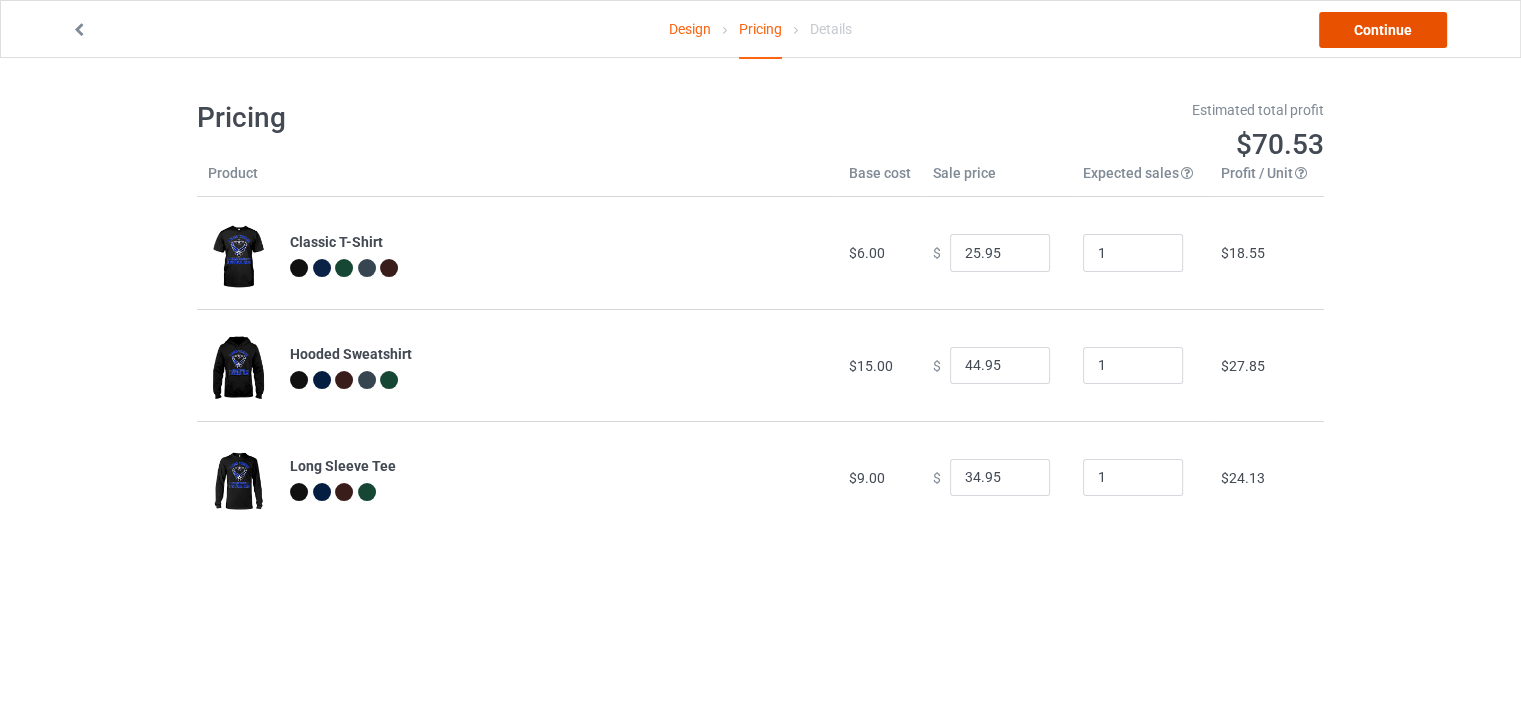 click on "Continue" at bounding box center [1383, 30] 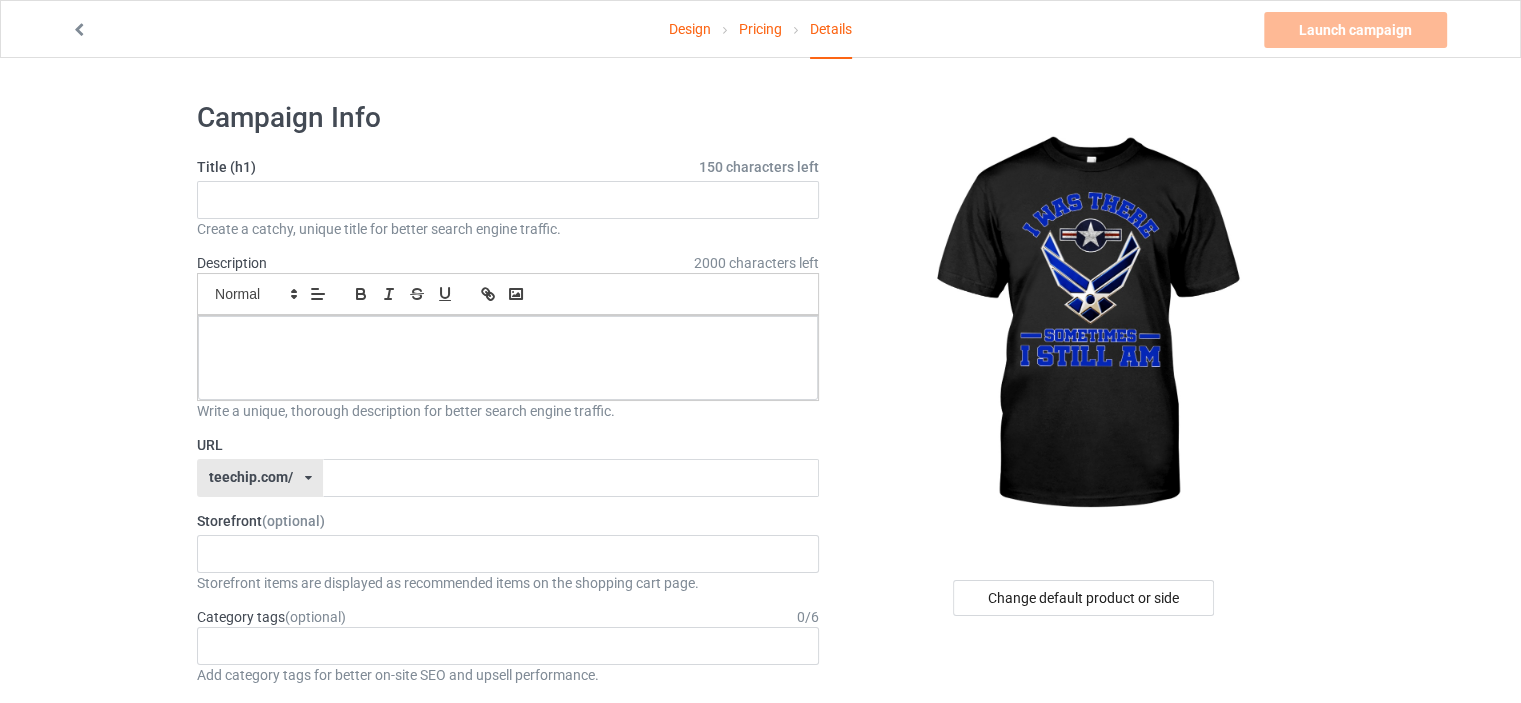 click on "Title (h1) 150   characters left" at bounding box center (508, 167) 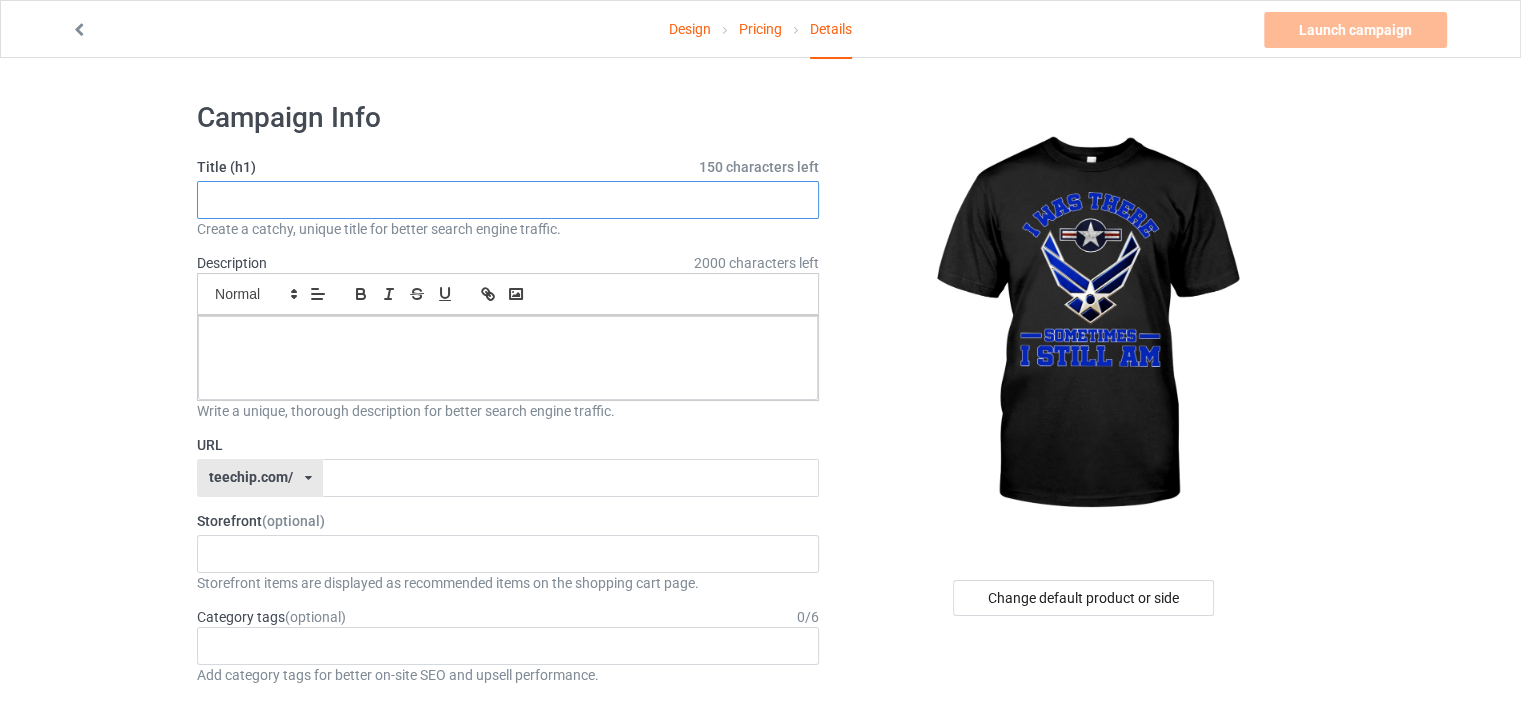 click at bounding box center (508, 200) 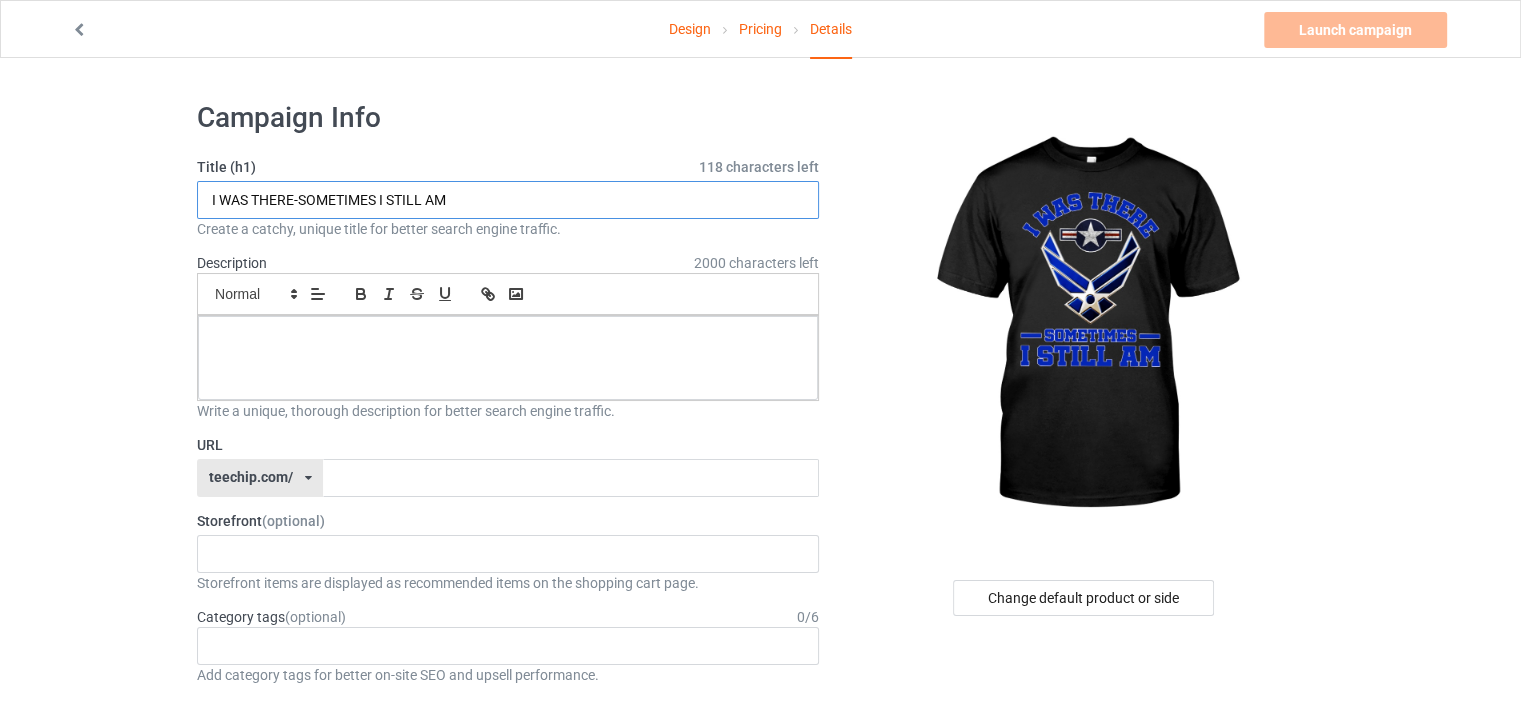 drag, startPoint x: 462, startPoint y: 204, endPoint x: 93, endPoint y: 209, distance: 369.03387 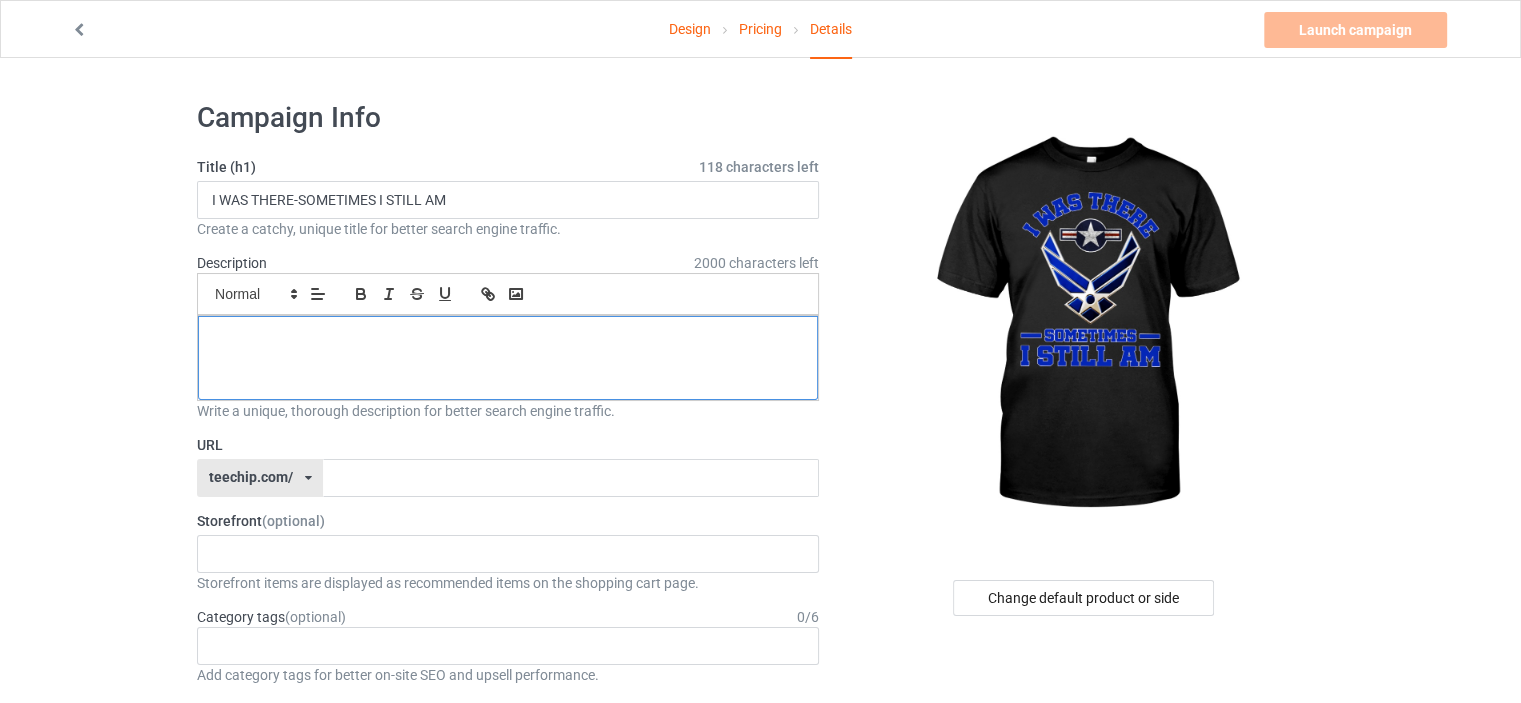 click at bounding box center (508, 338) 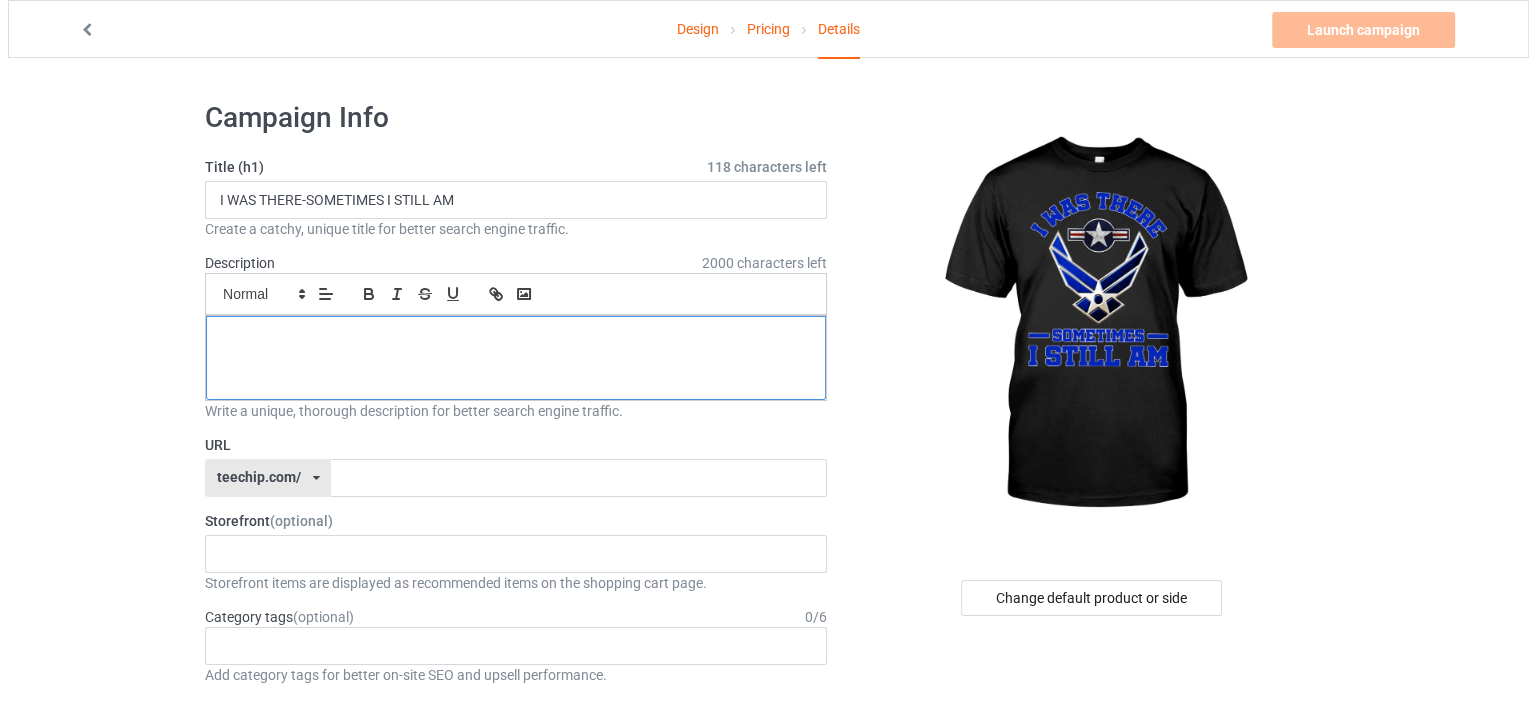 scroll, scrollTop: 0, scrollLeft: 0, axis: both 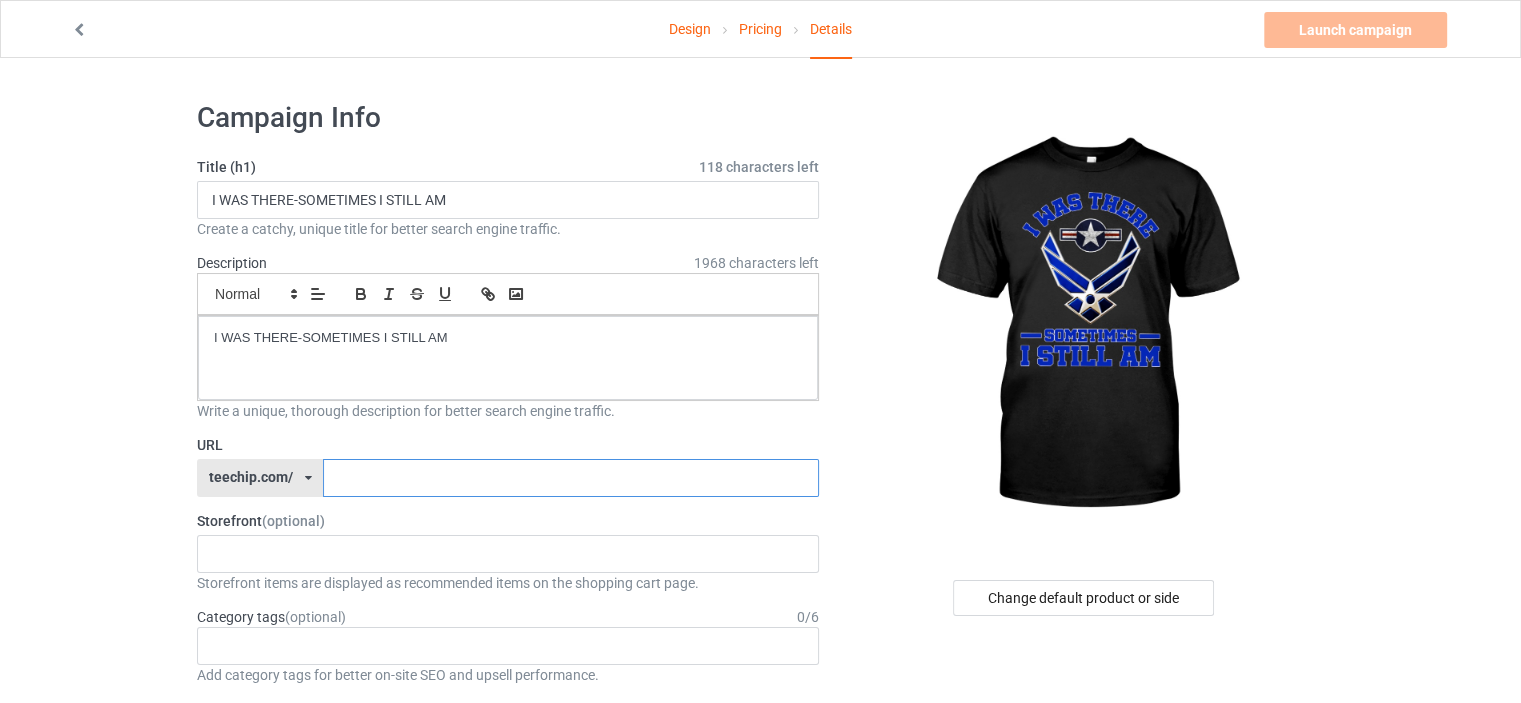 click at bounding box center [570, 478] 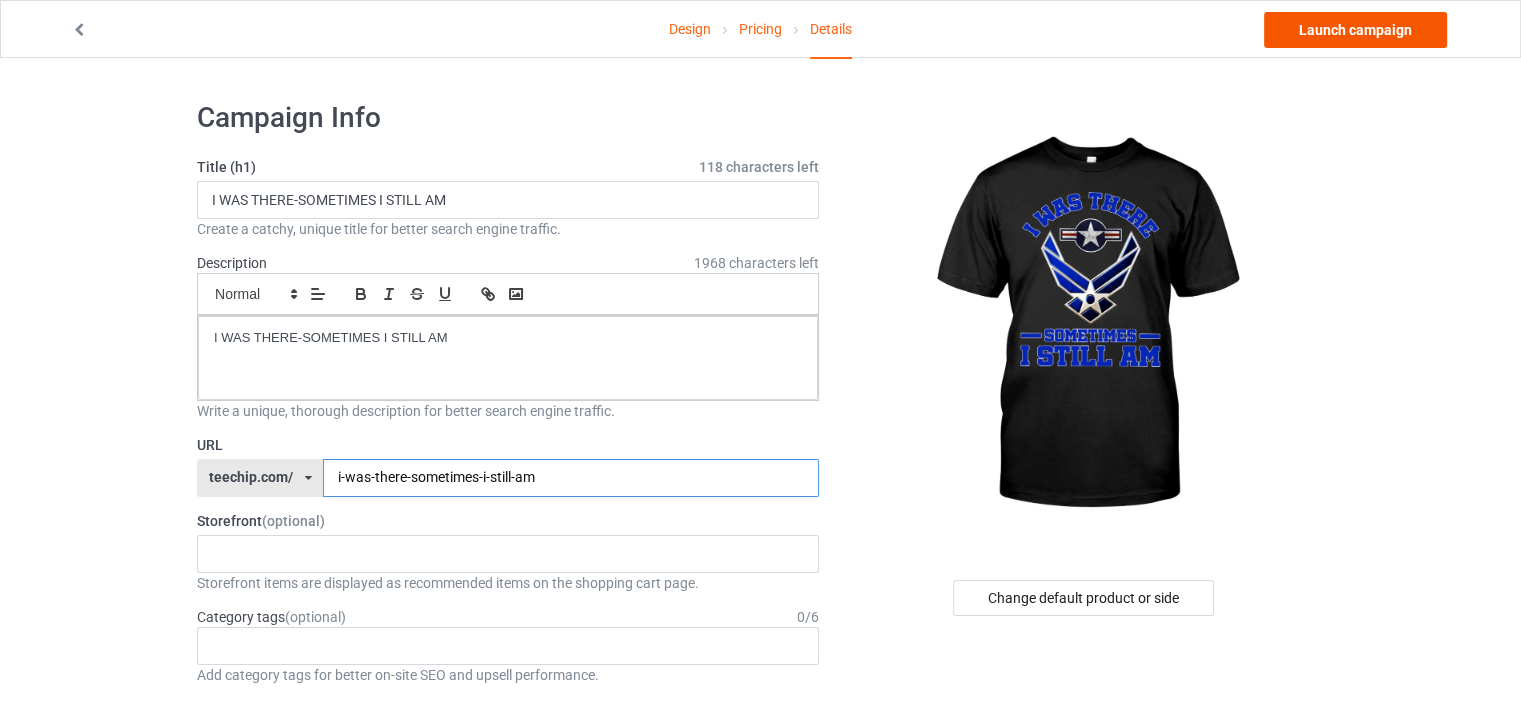 type on "i-was-there-sometimes-i-still-am" 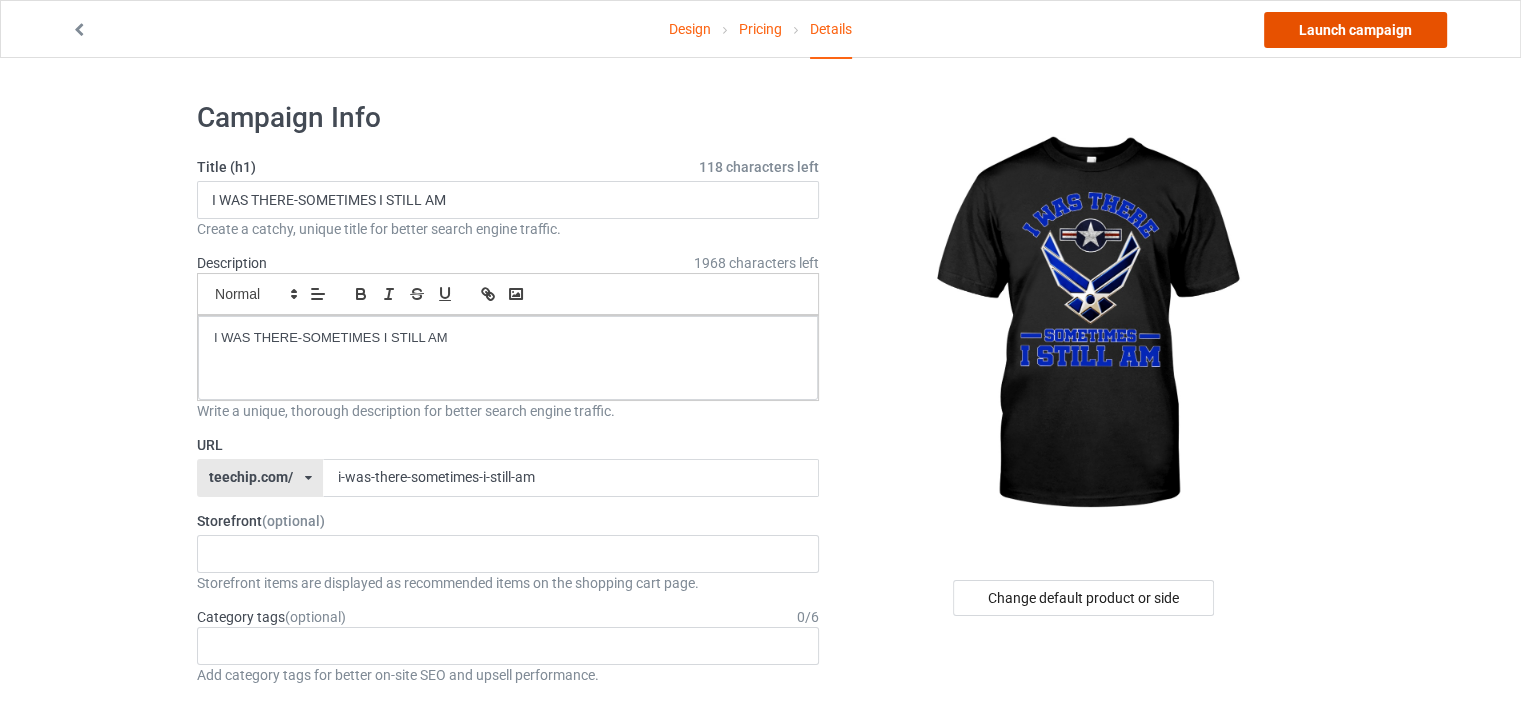 click on "Launch campaign" at bounding box center [1355, 30] 